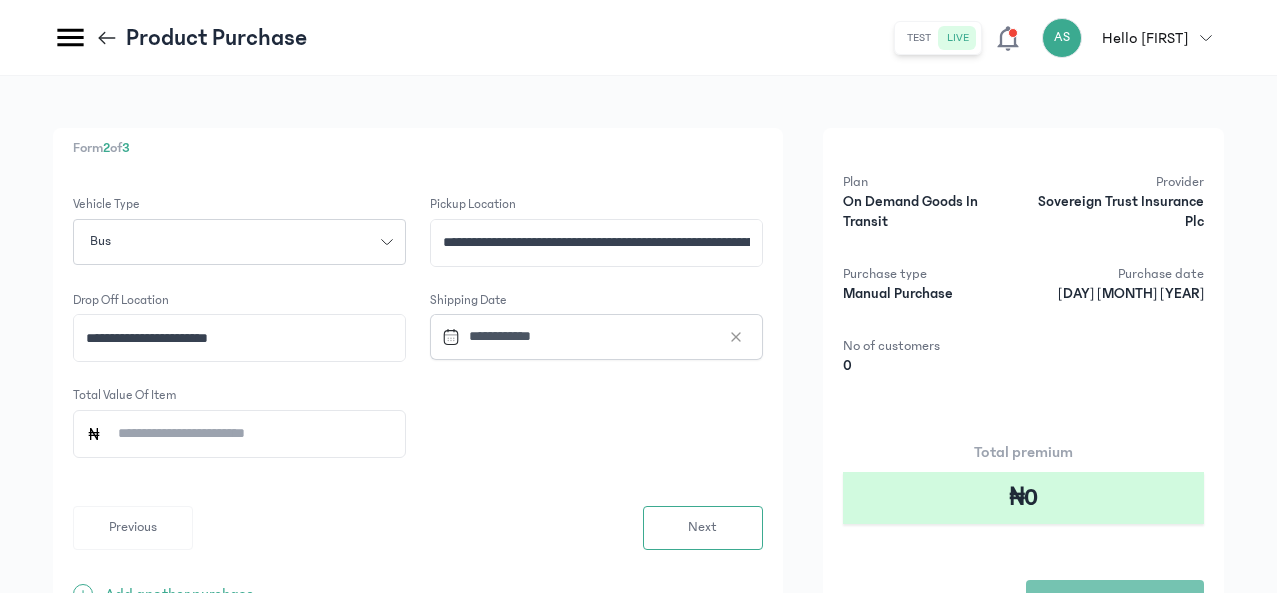 scroll, scrollTop: 0, scrollLeft: 0, axis: both 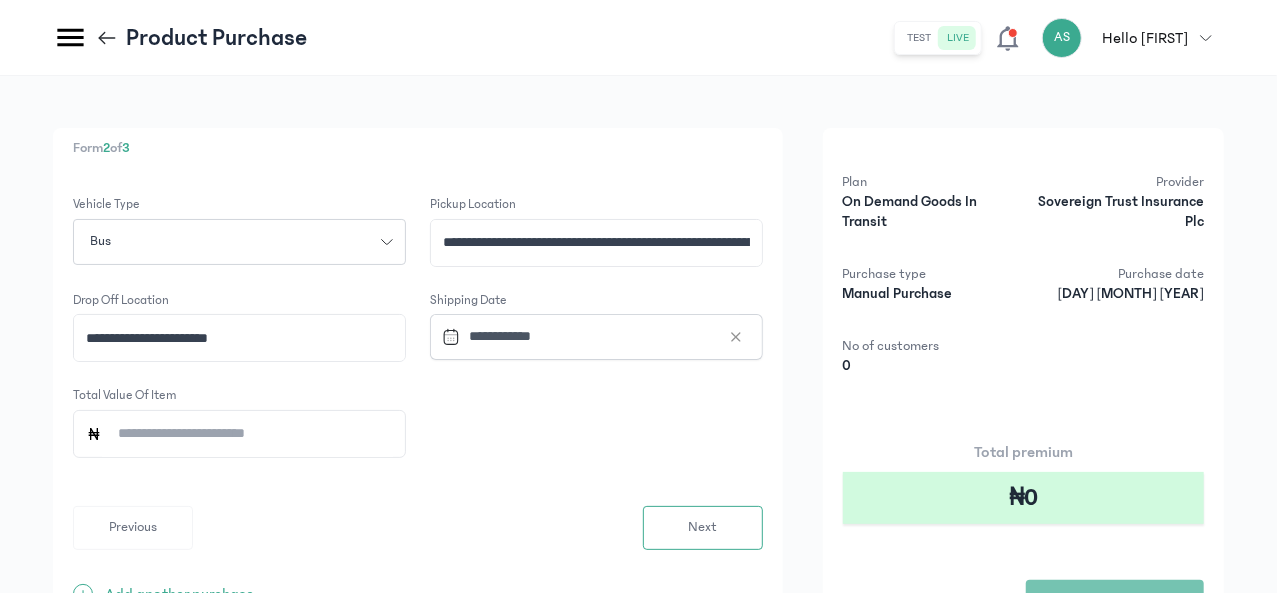 click on "Total value of Item" 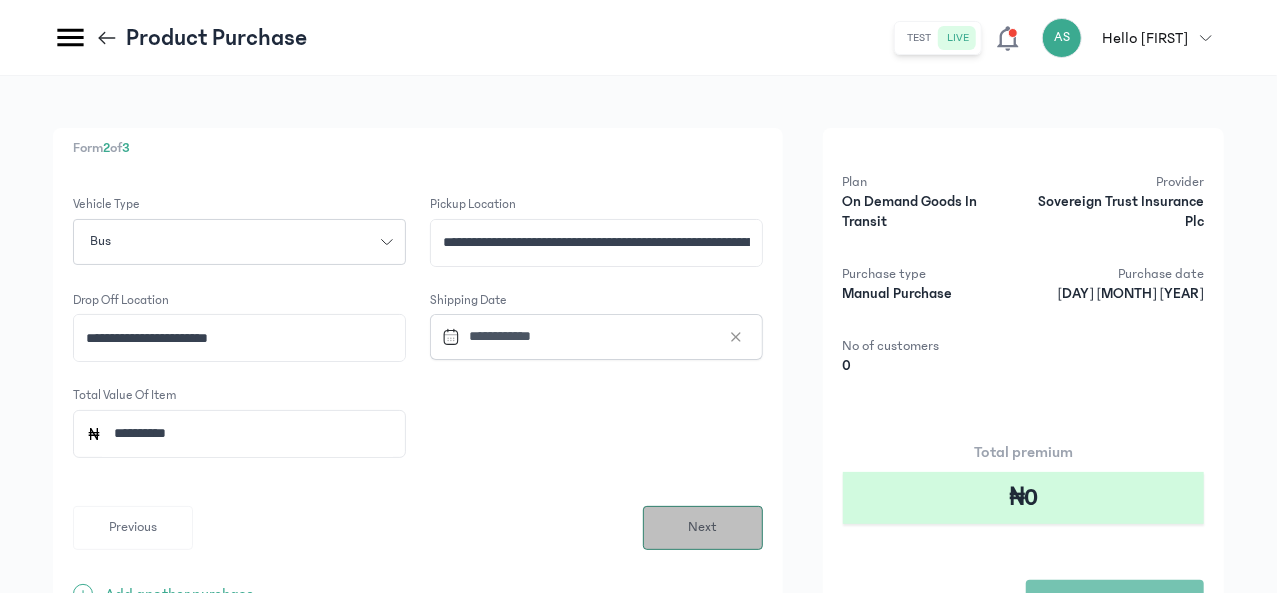 type on "**********" 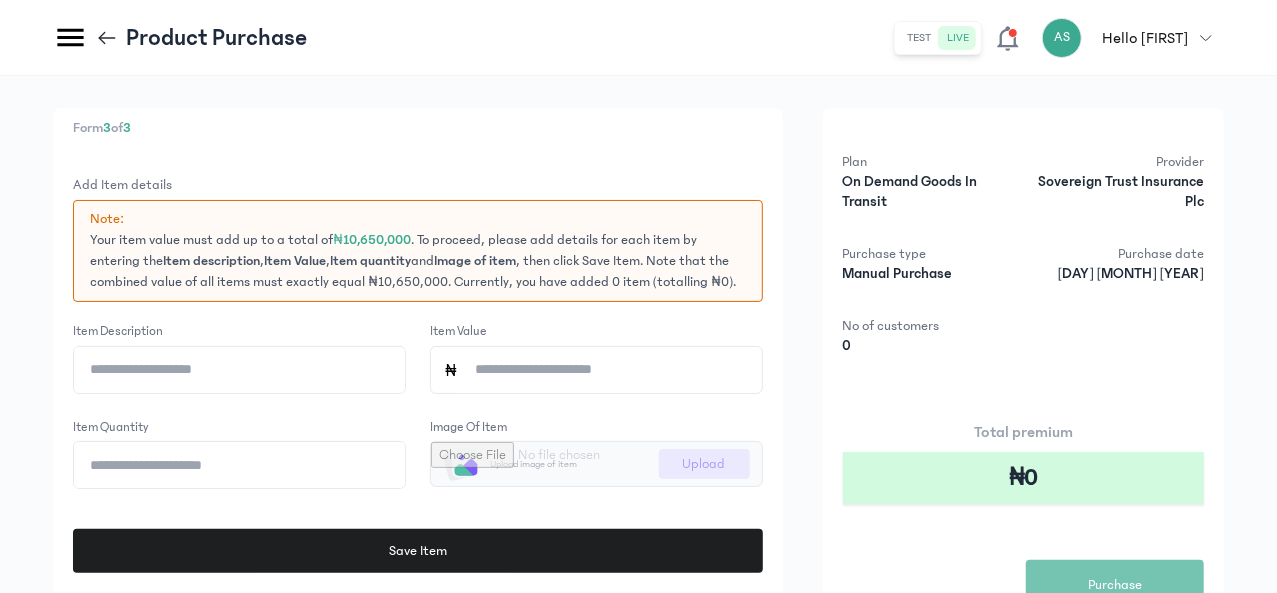 scroll, scrollTop: 90, scrollLeft: 0, axis: vertical 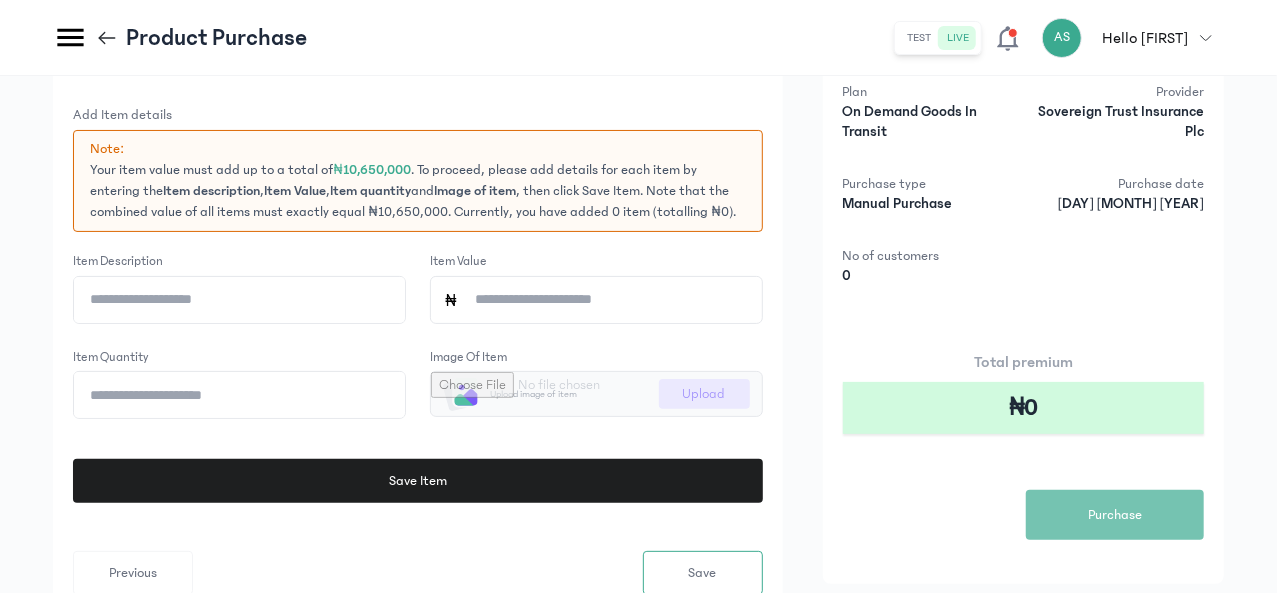click on "Item description" 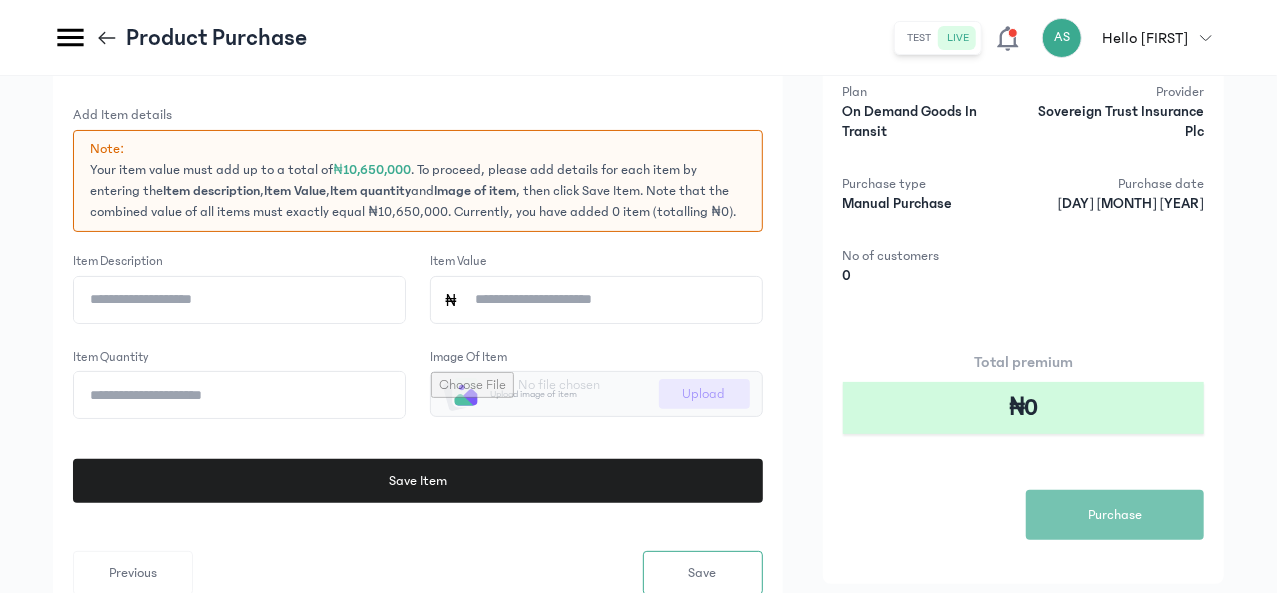 type on "**********" 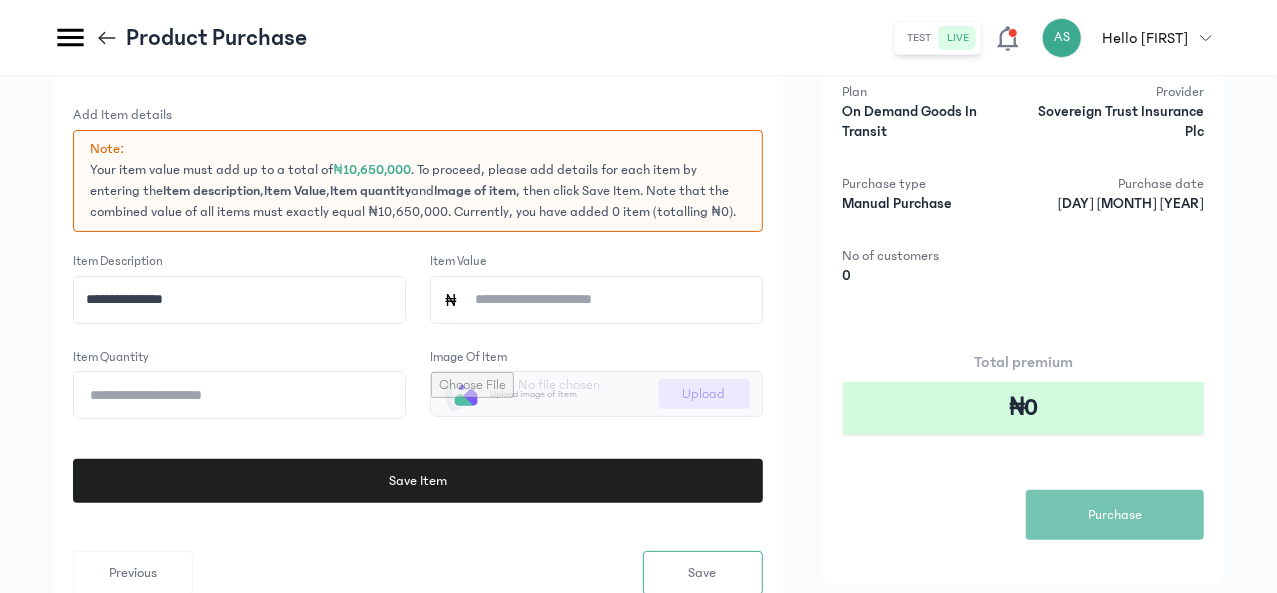 click on "Item Value" 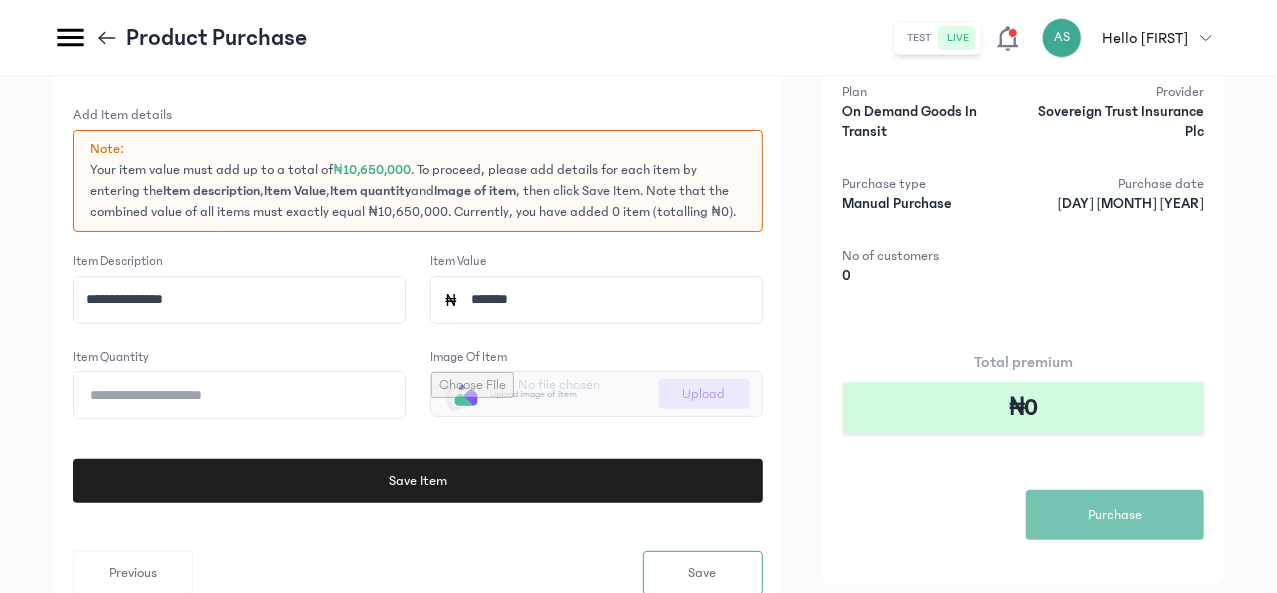 type on "*******" 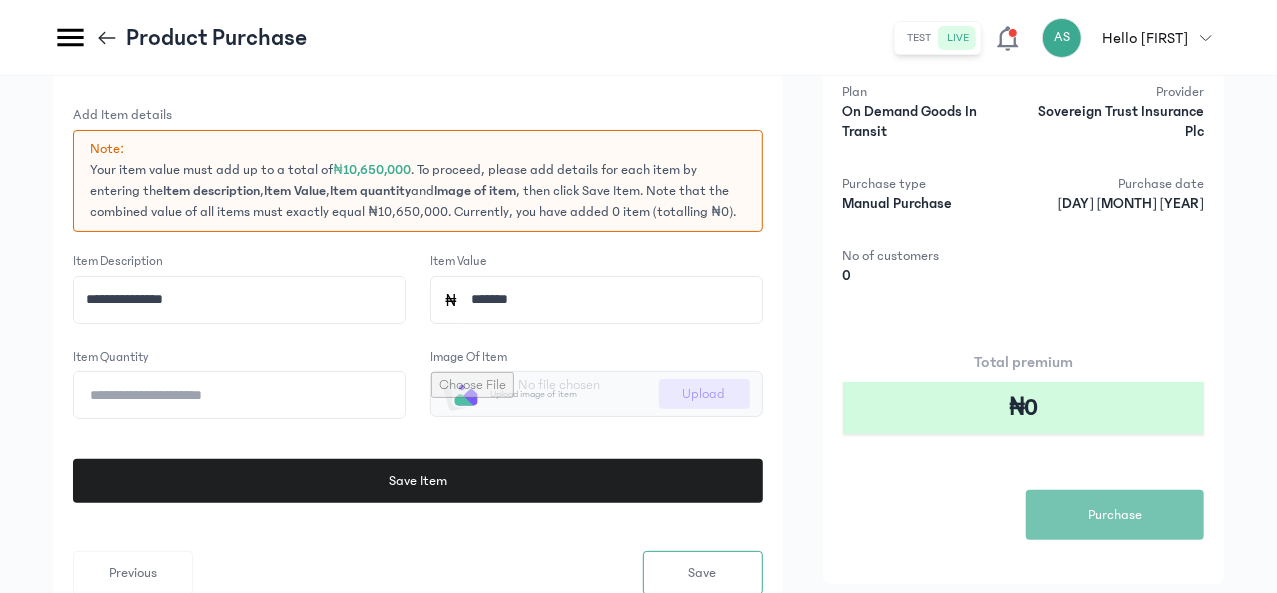 type on "**" 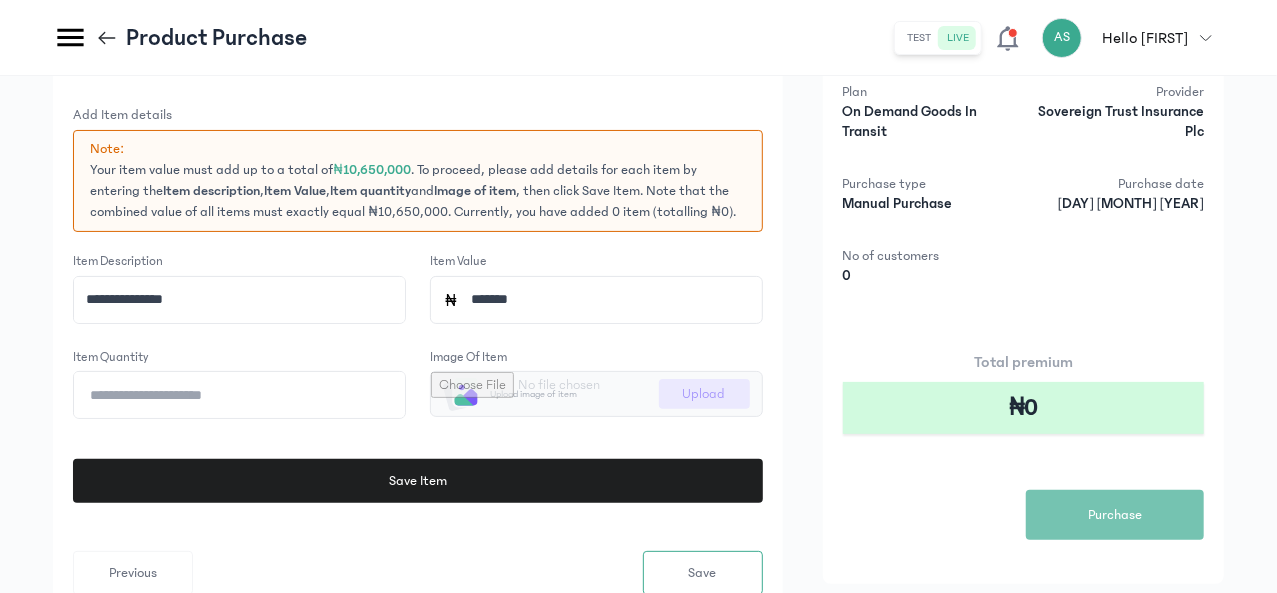 click at bounding box center [596, 394] 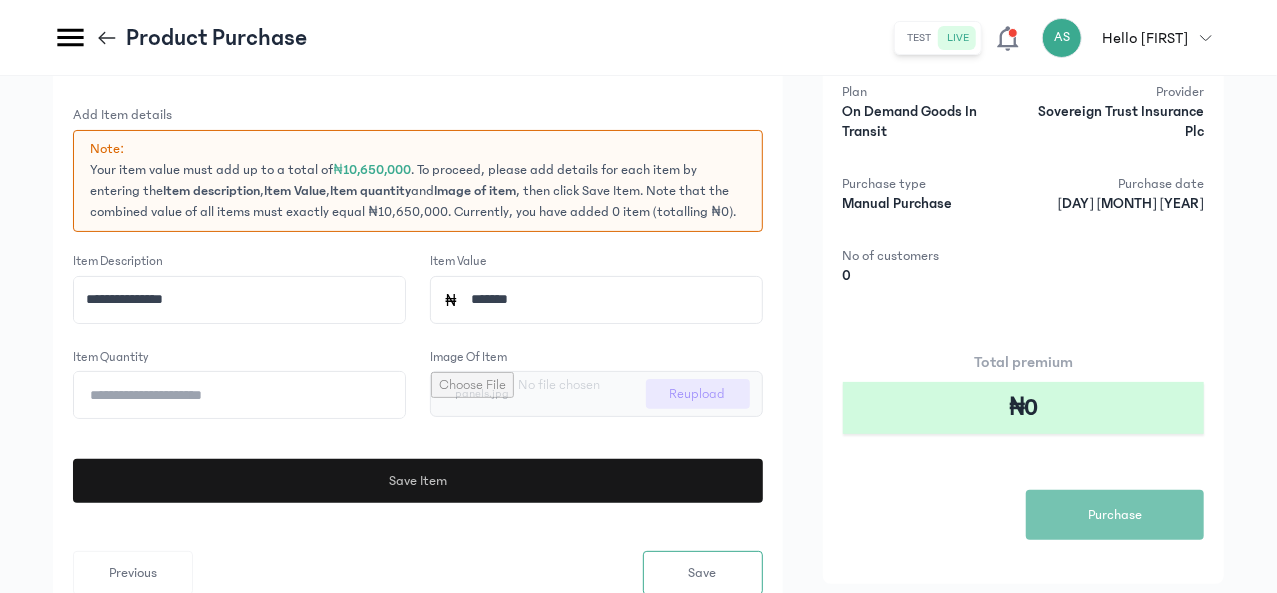 click on "Save Item" at bounding box center [421, 481] 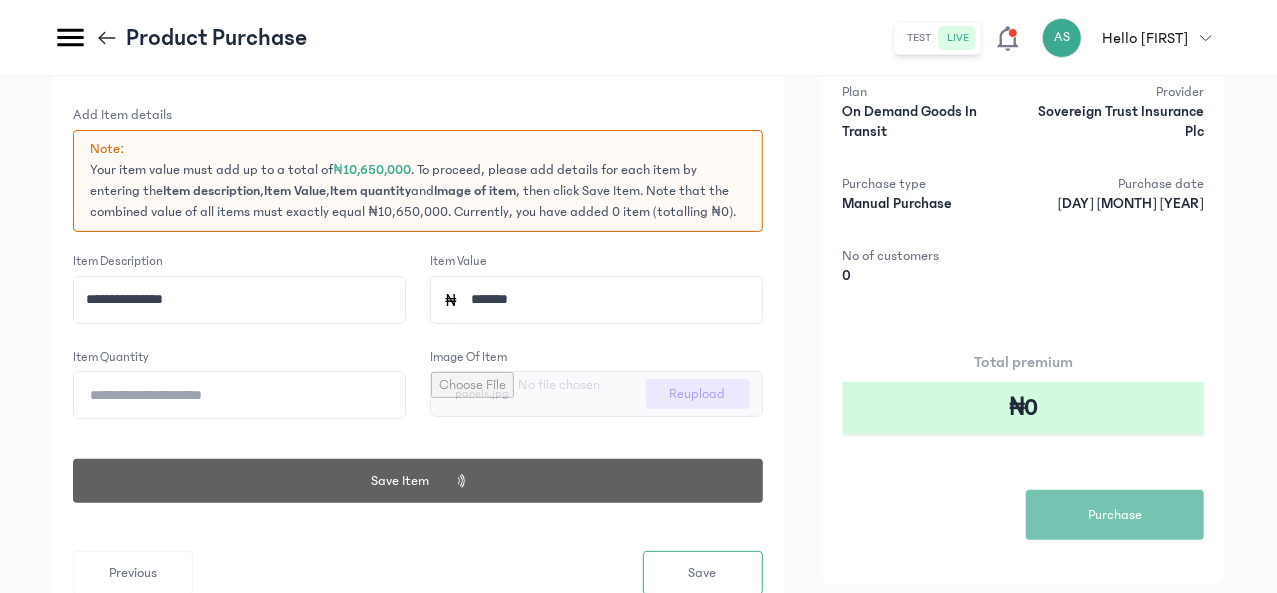 type 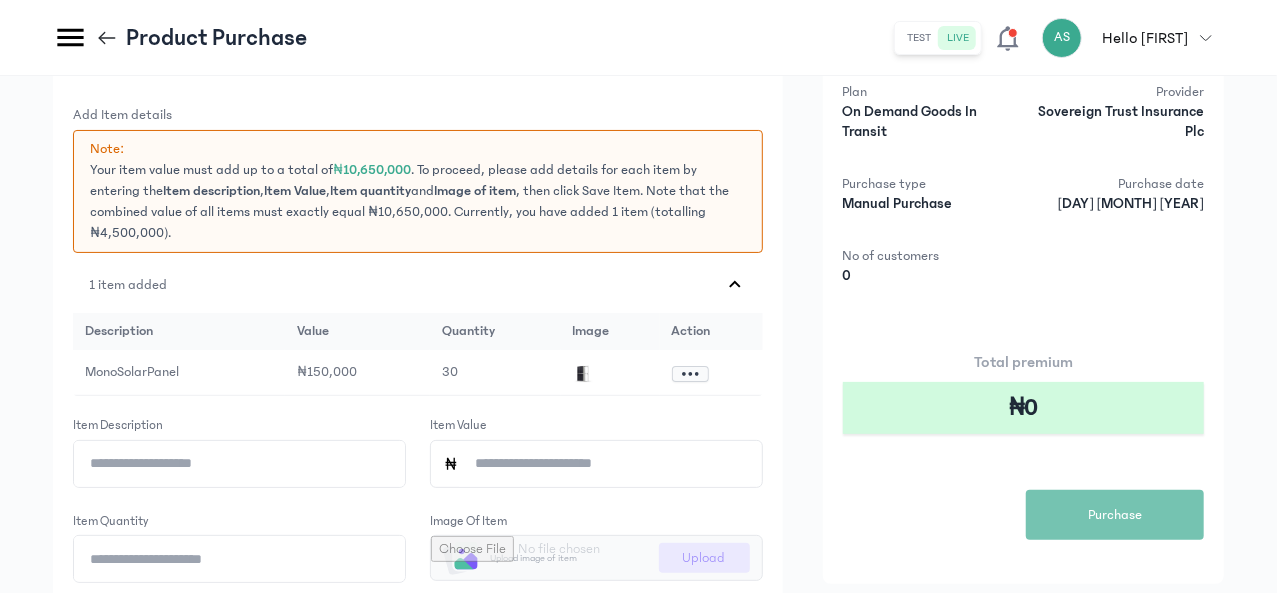 click on "Item description" 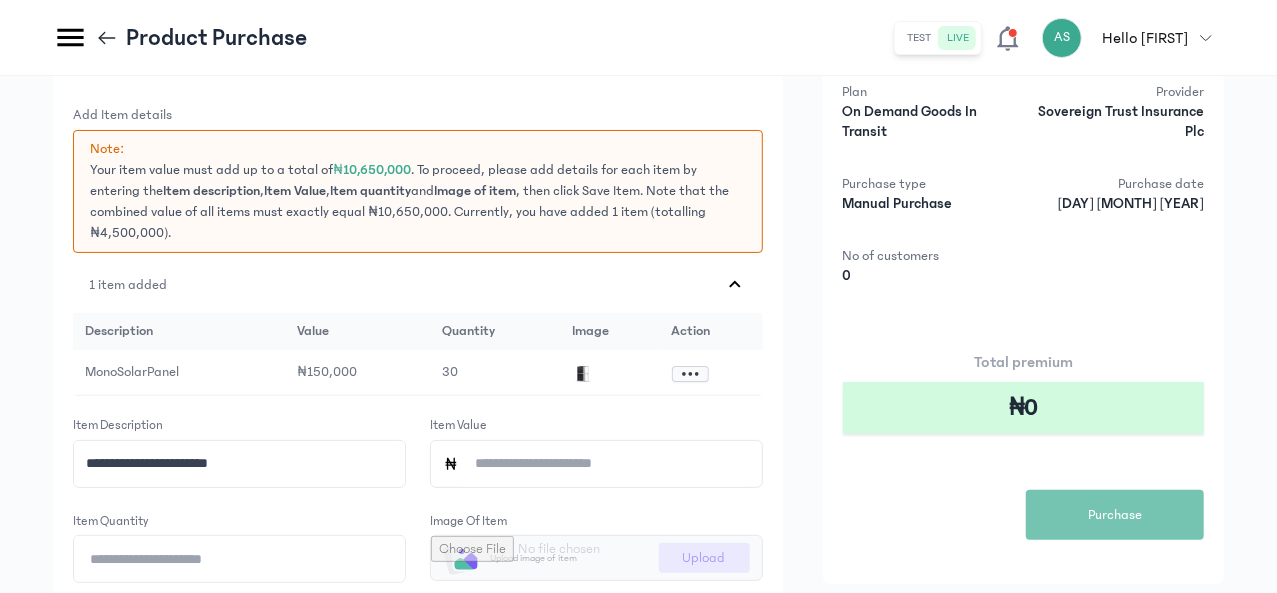 type on "**********" 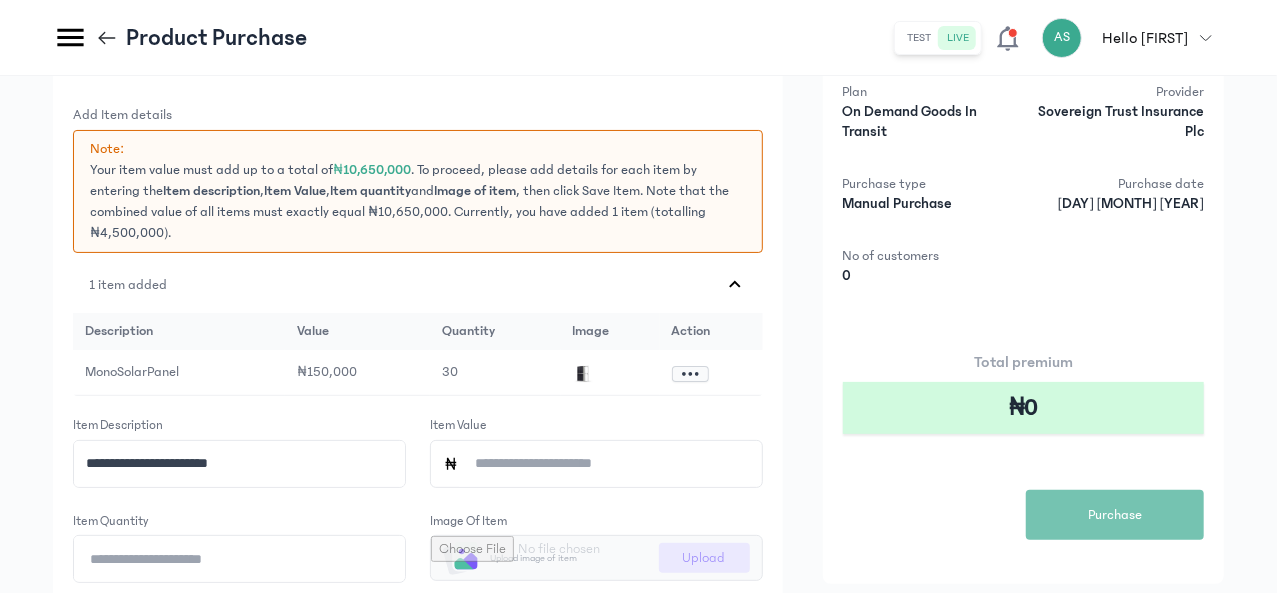 paste on "*******" 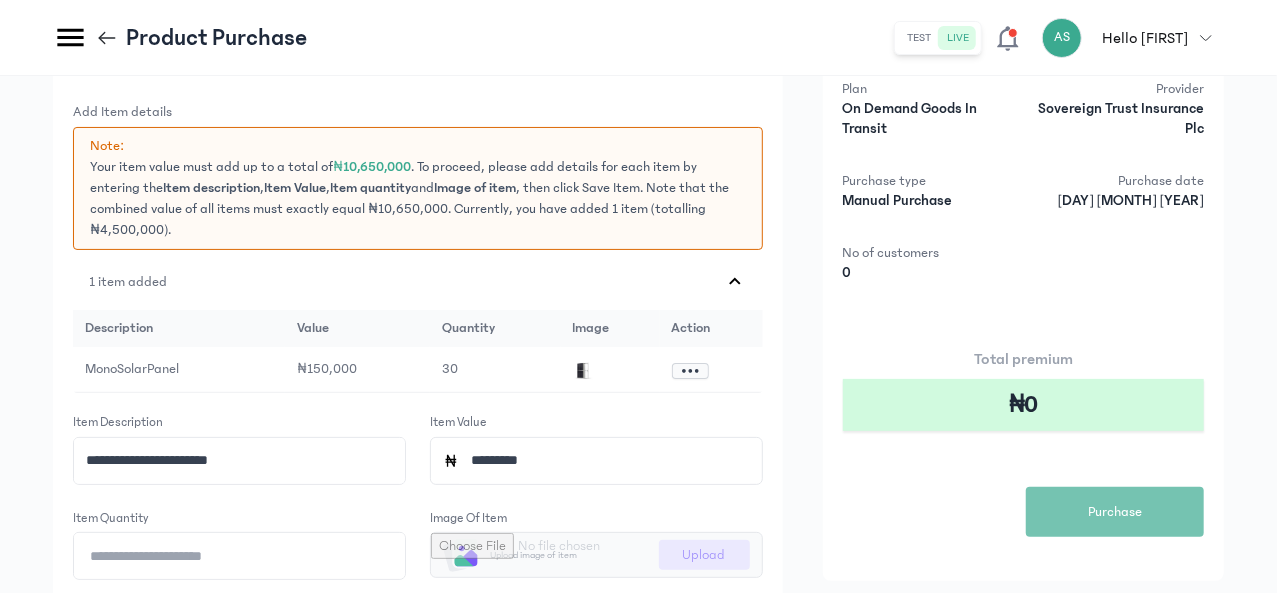 scroll, scrollTop: 223, scrollLeft: 0, axis: vertical 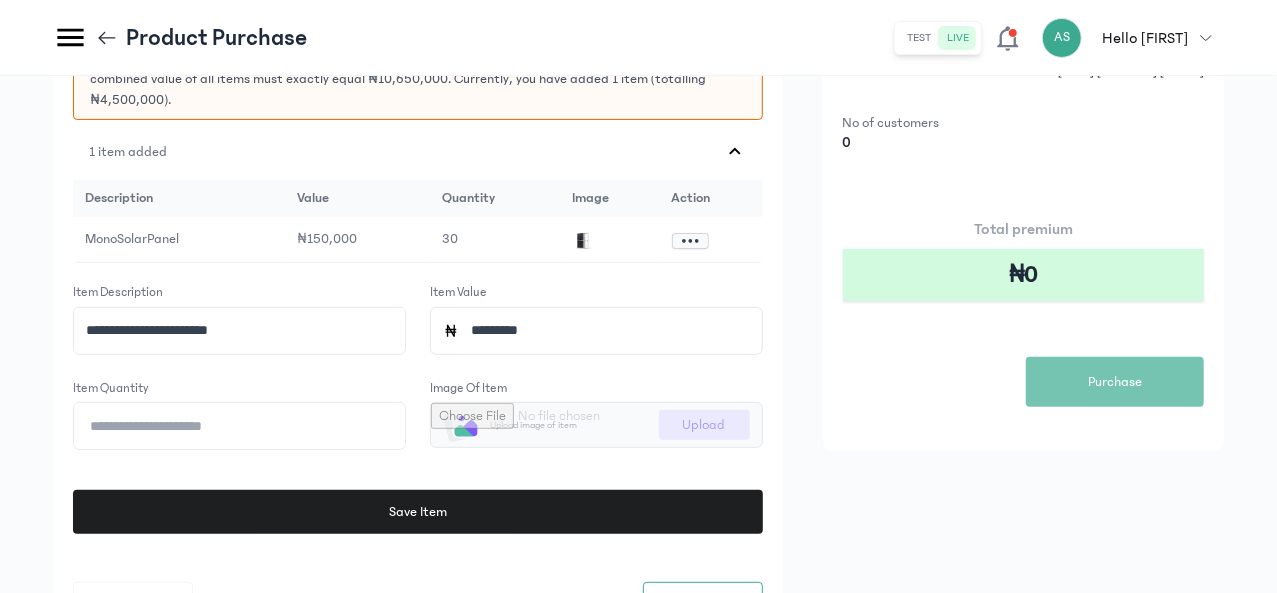 type on "*********" 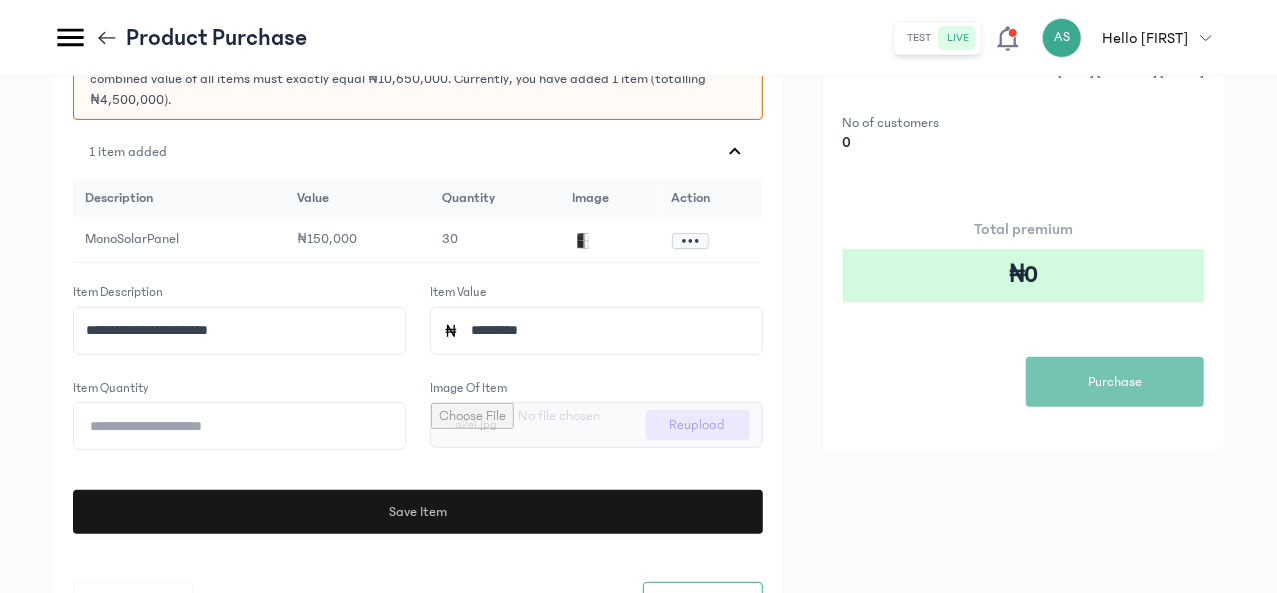 click on "Save Item" at bounding box center (418, 512) 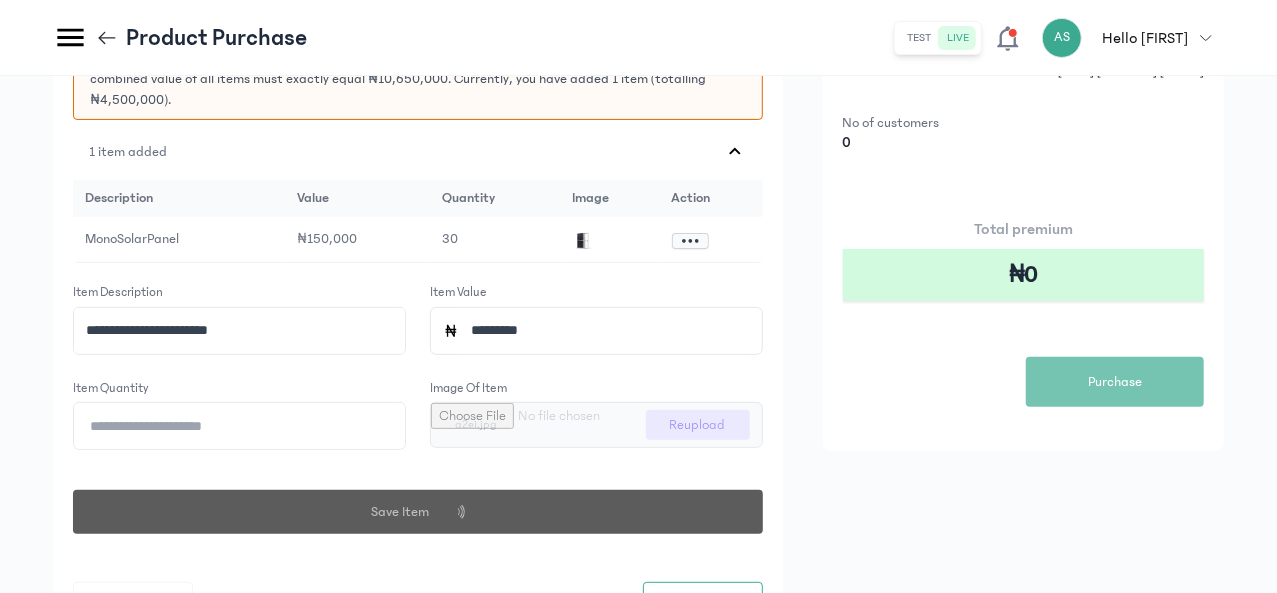 type 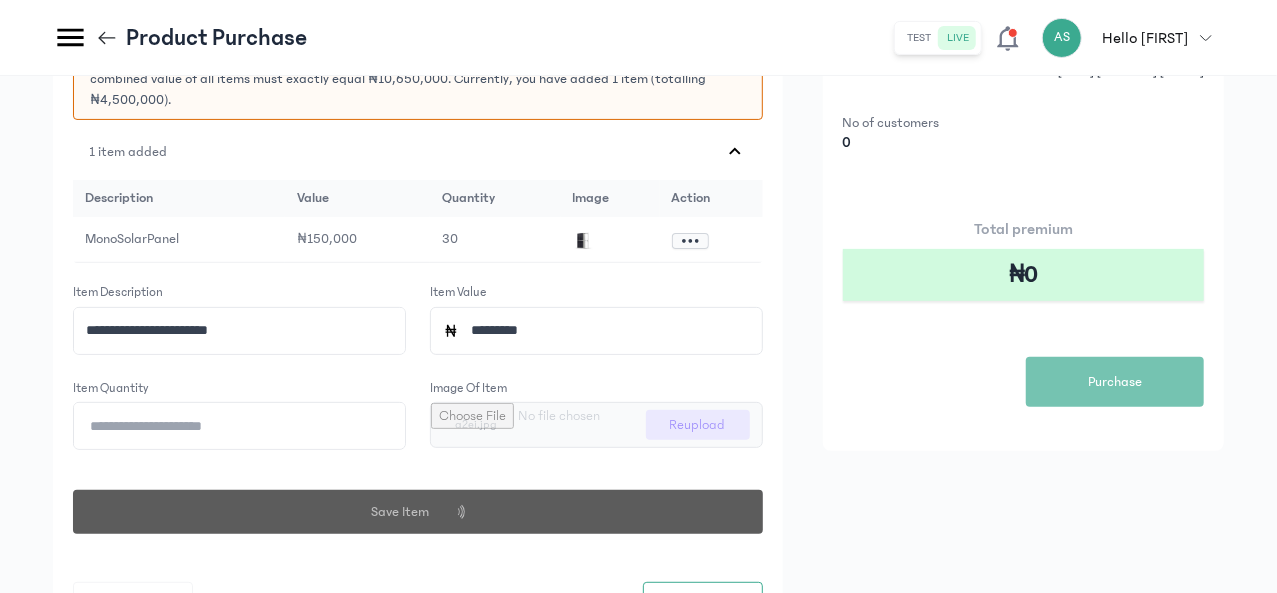 type 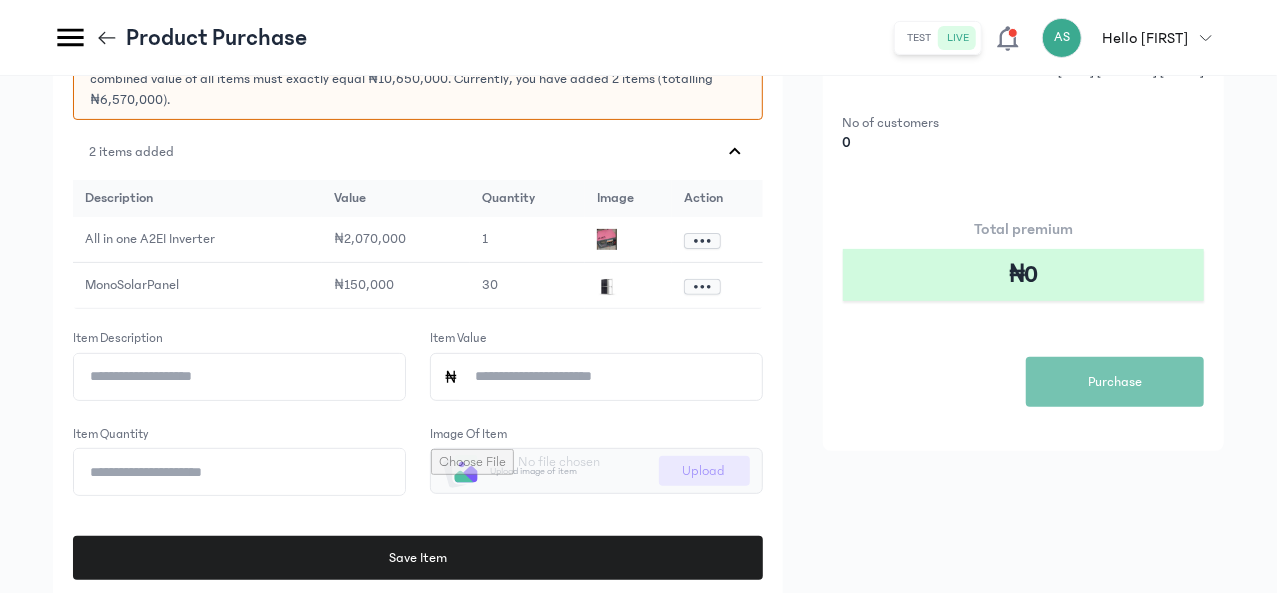 click on "Item description" 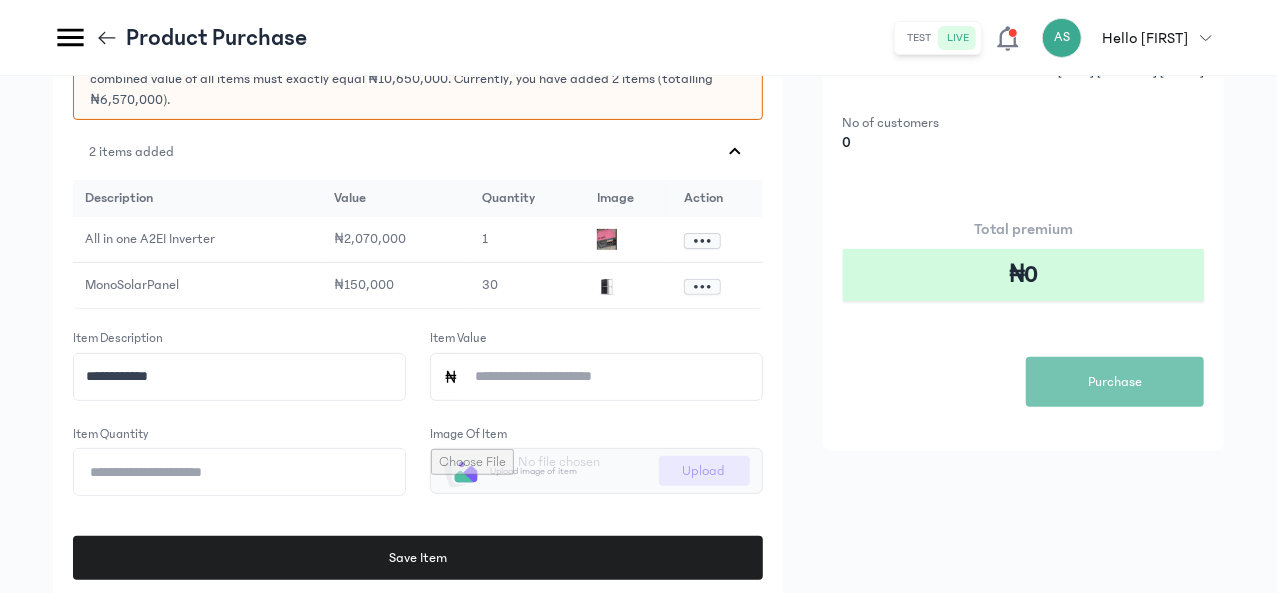 click on "**********" 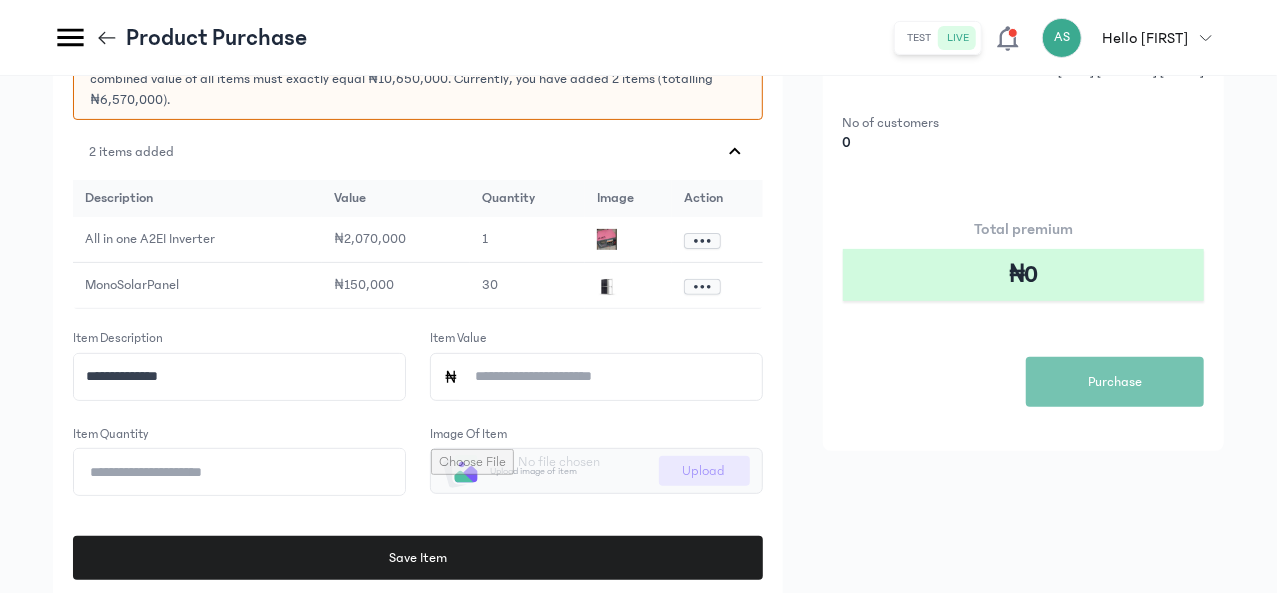 type on "**********" 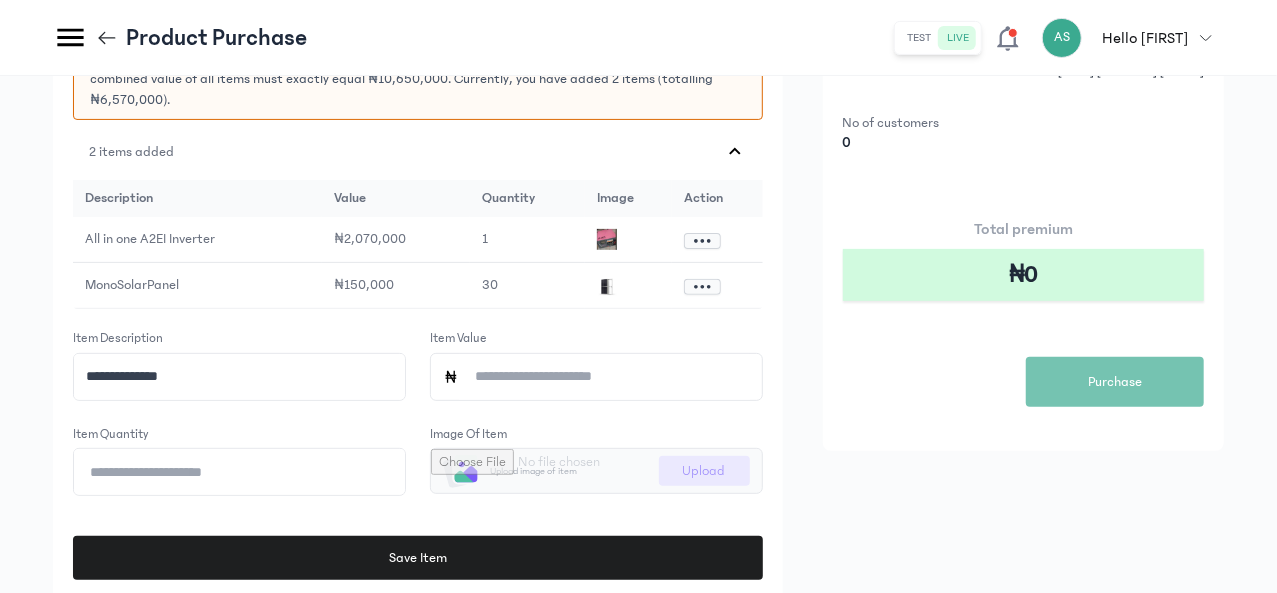 click on "Item Value" 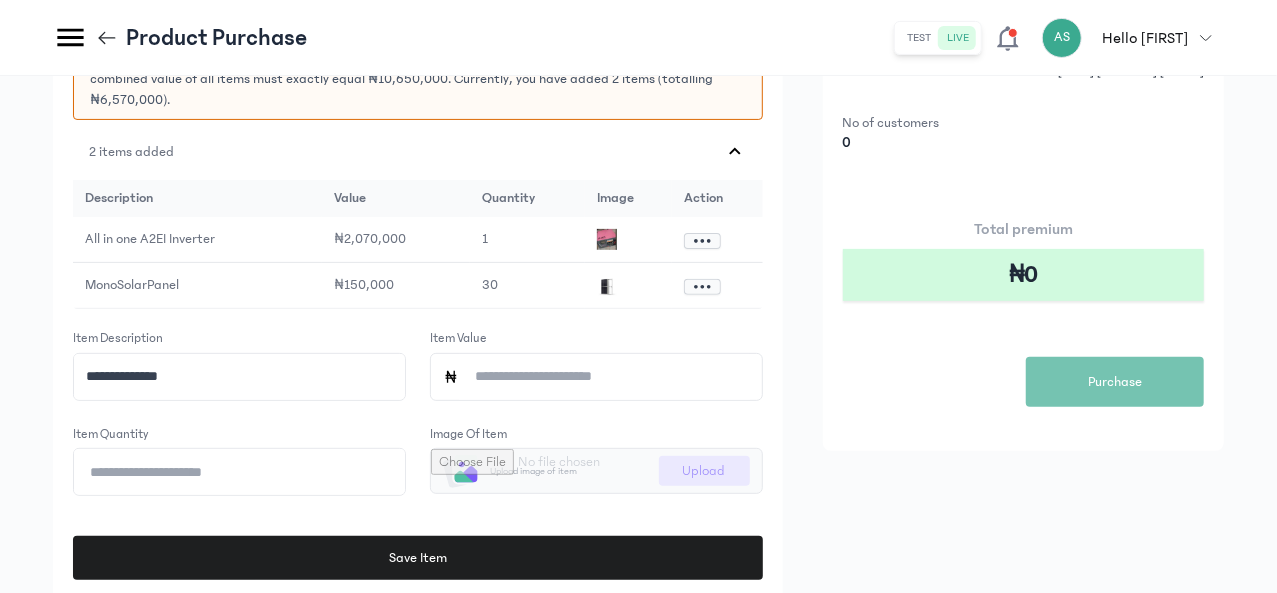 paste on "***" 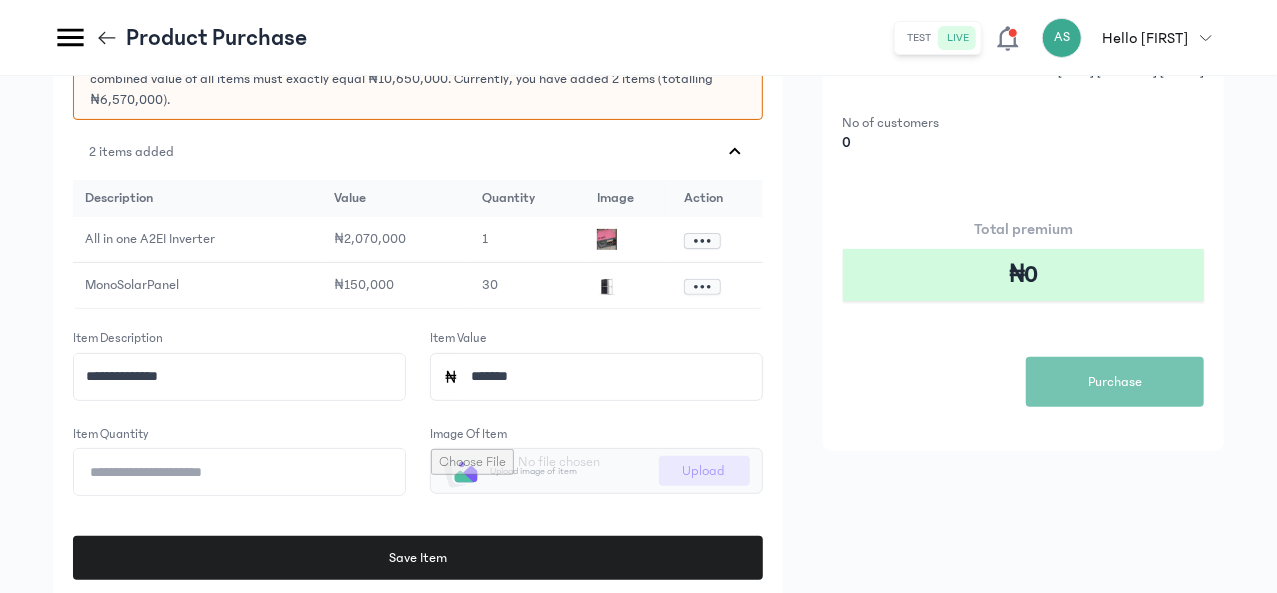 type on "*******" 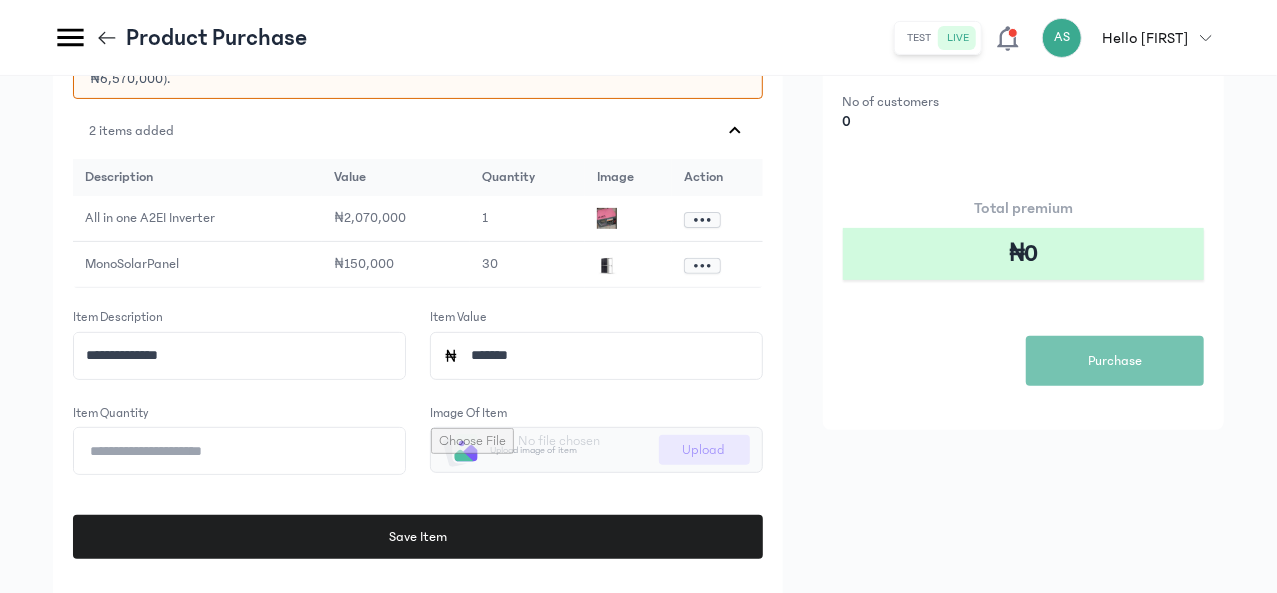 scroll, scrollTop: 246, scrollLeft: 0, axis: vertical 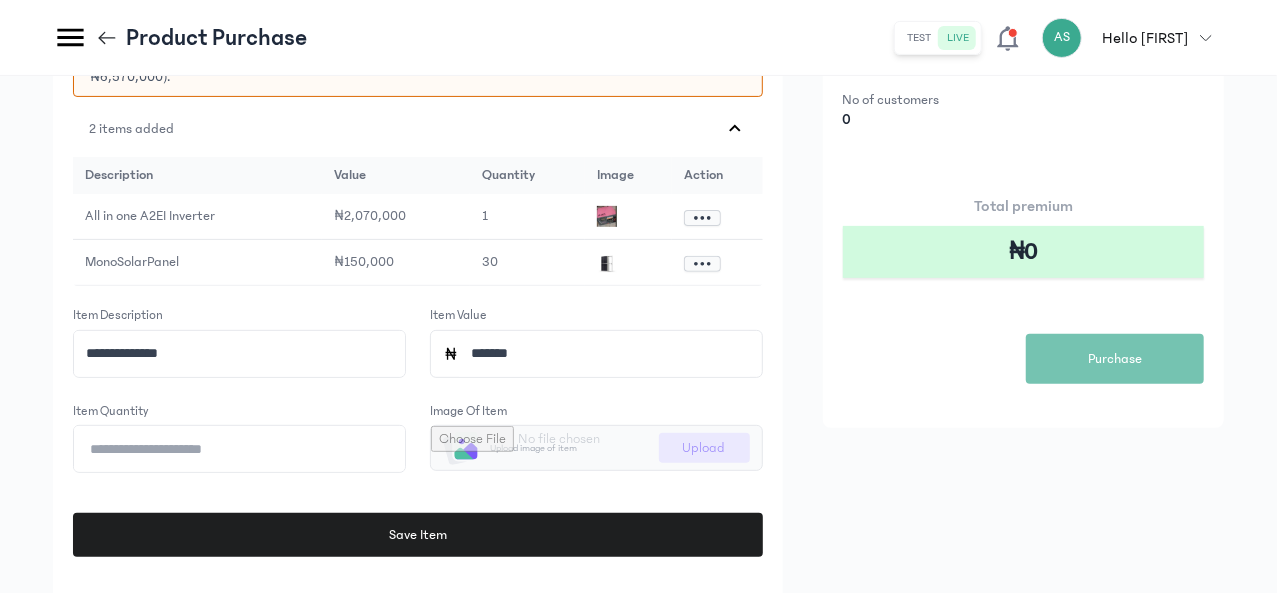 click at bounding box center [596, 448] 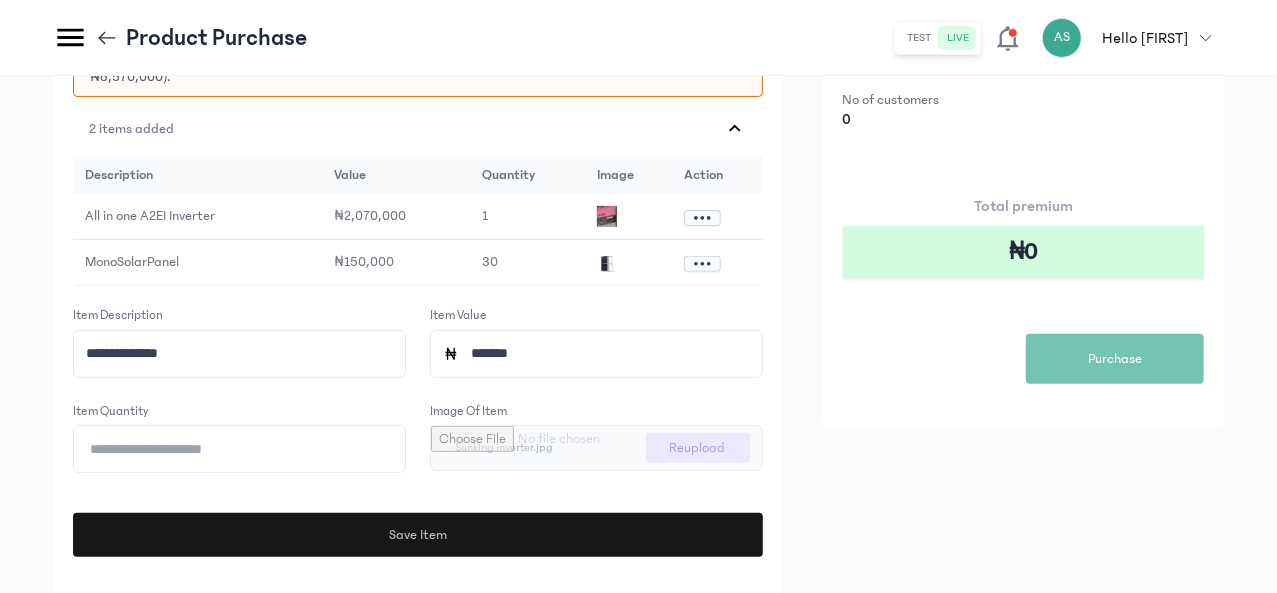 click on "Save Item" at bounding box center (417, 535) 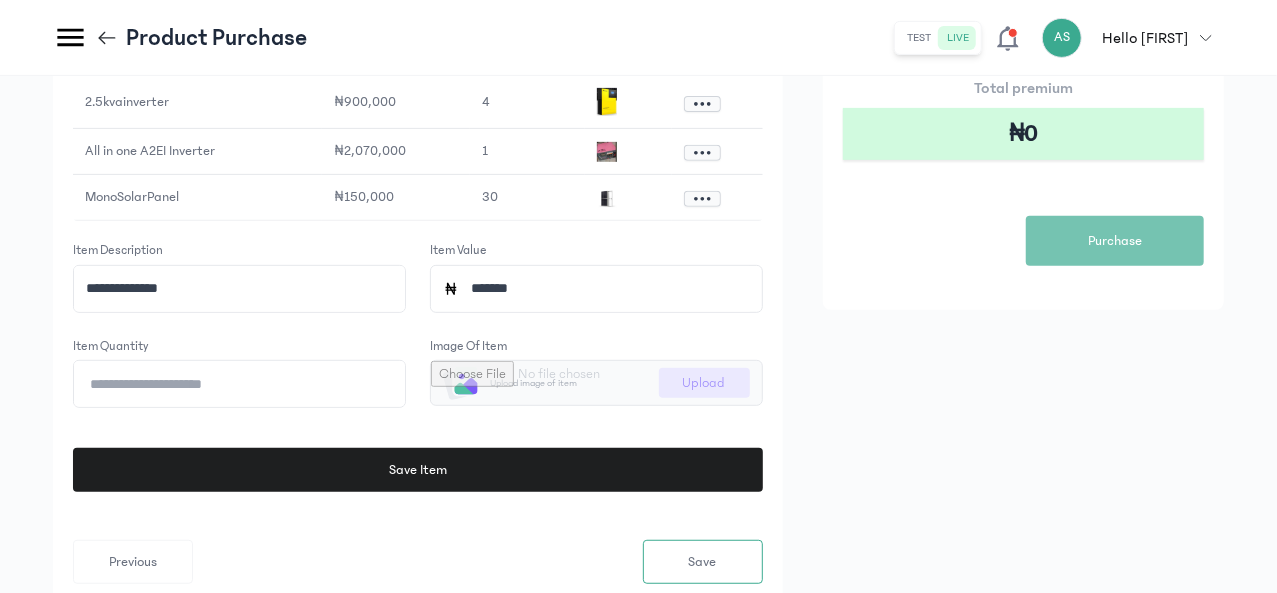 scroll, scrollTop: 360, scrollLeft: 0, axis: vertical 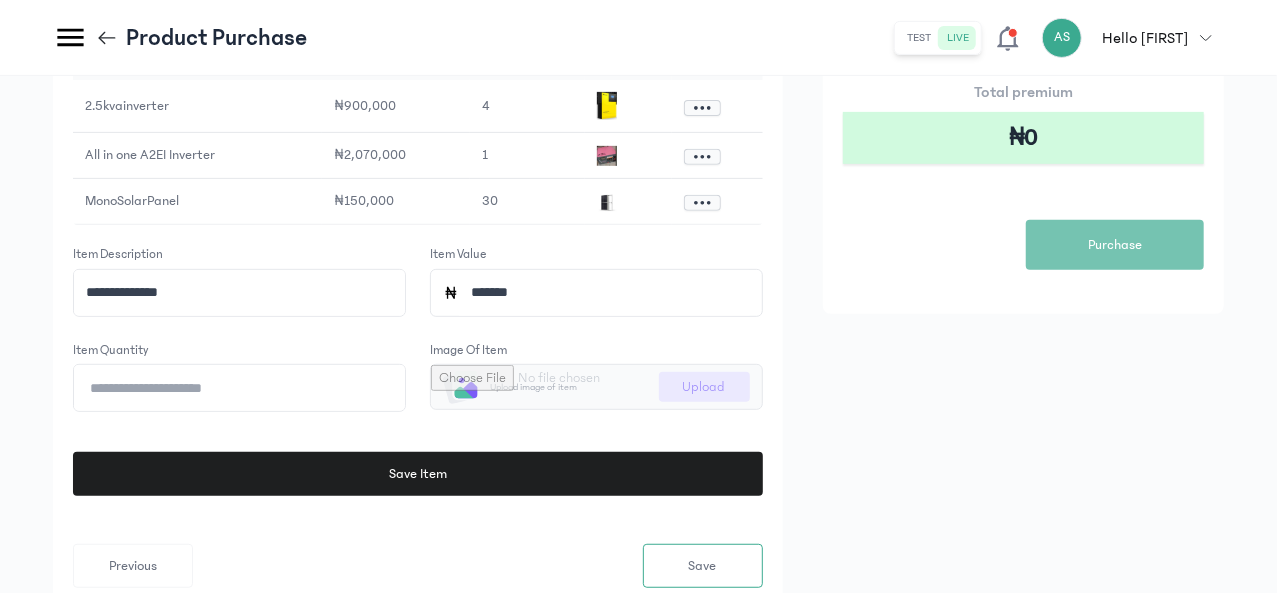 click on "**********" 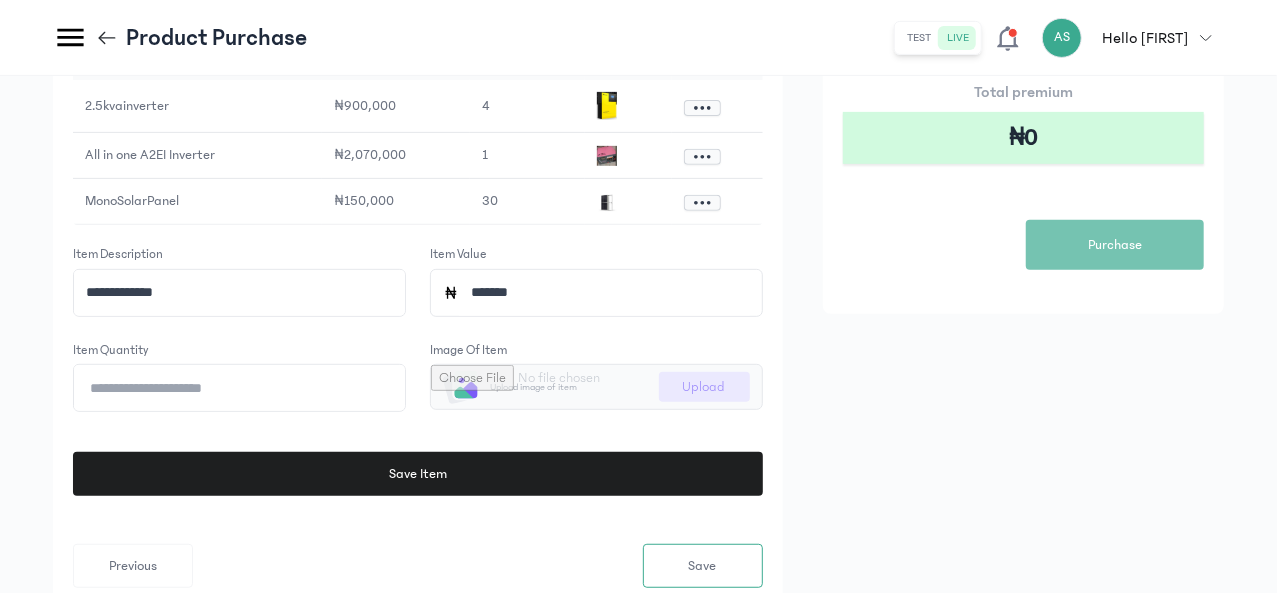 click on "**********" 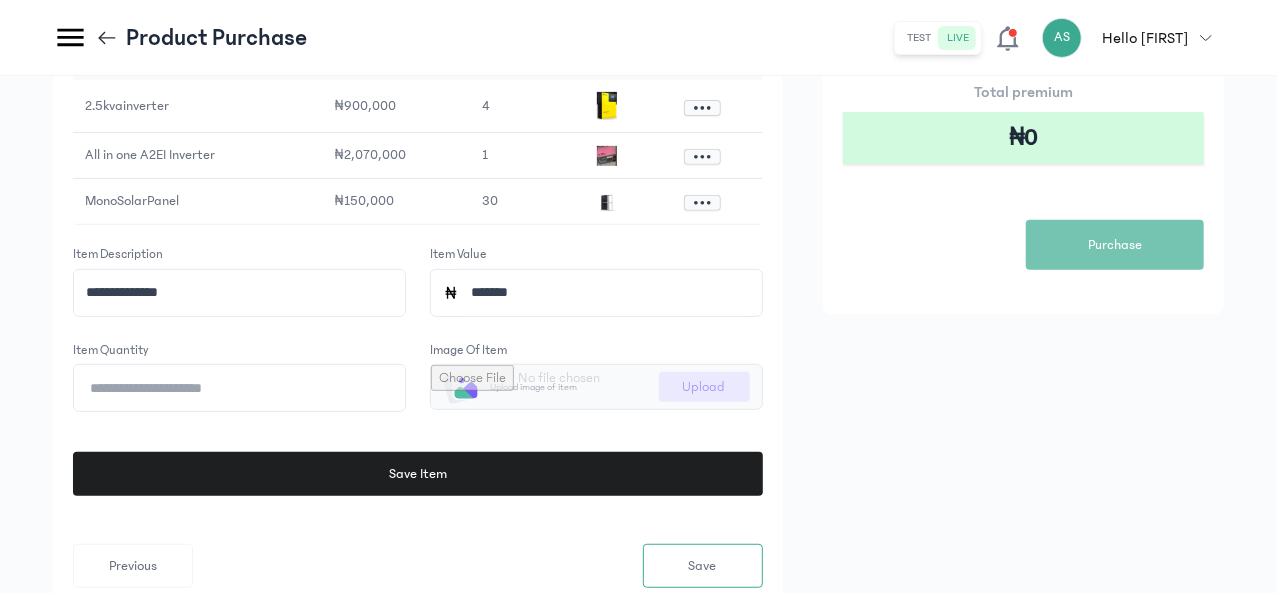 type on "**********" 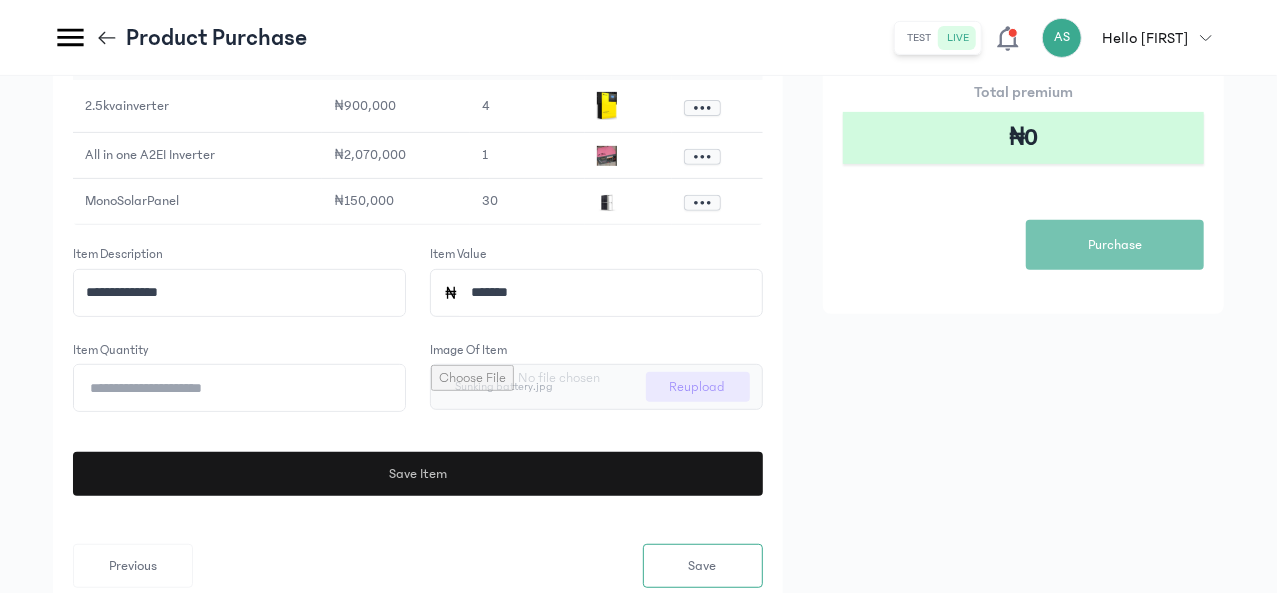 click on "Save Item" at bounding box center [414, 474] 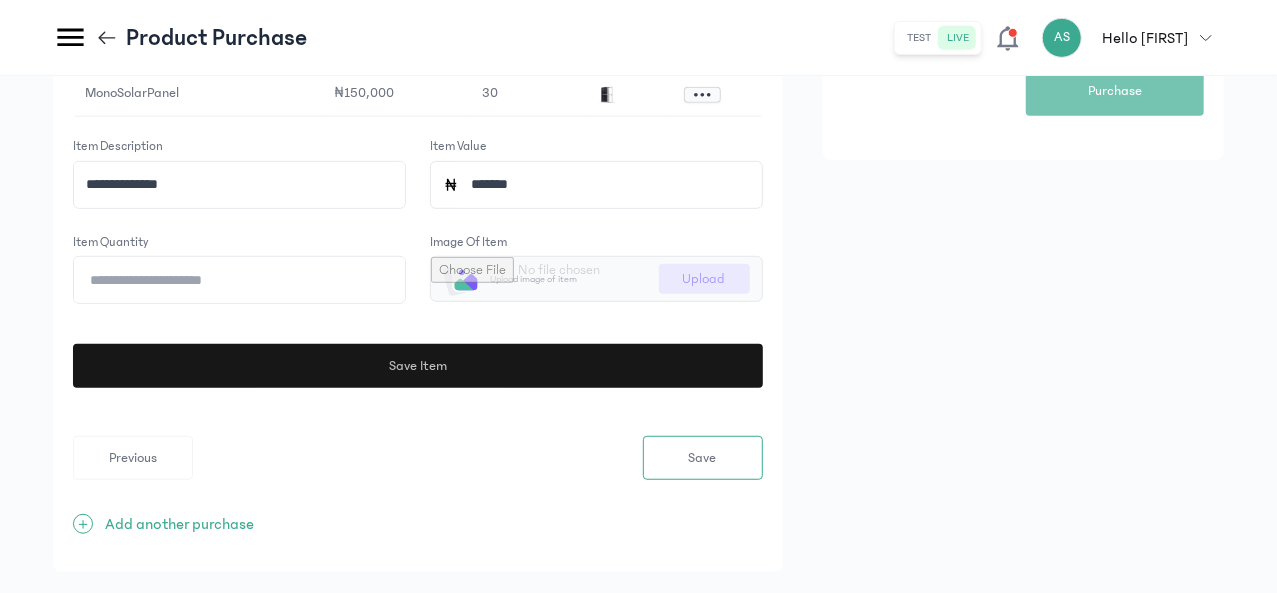 scroll, scrollTop: 574, scrollLeft: 0, axis: vertical 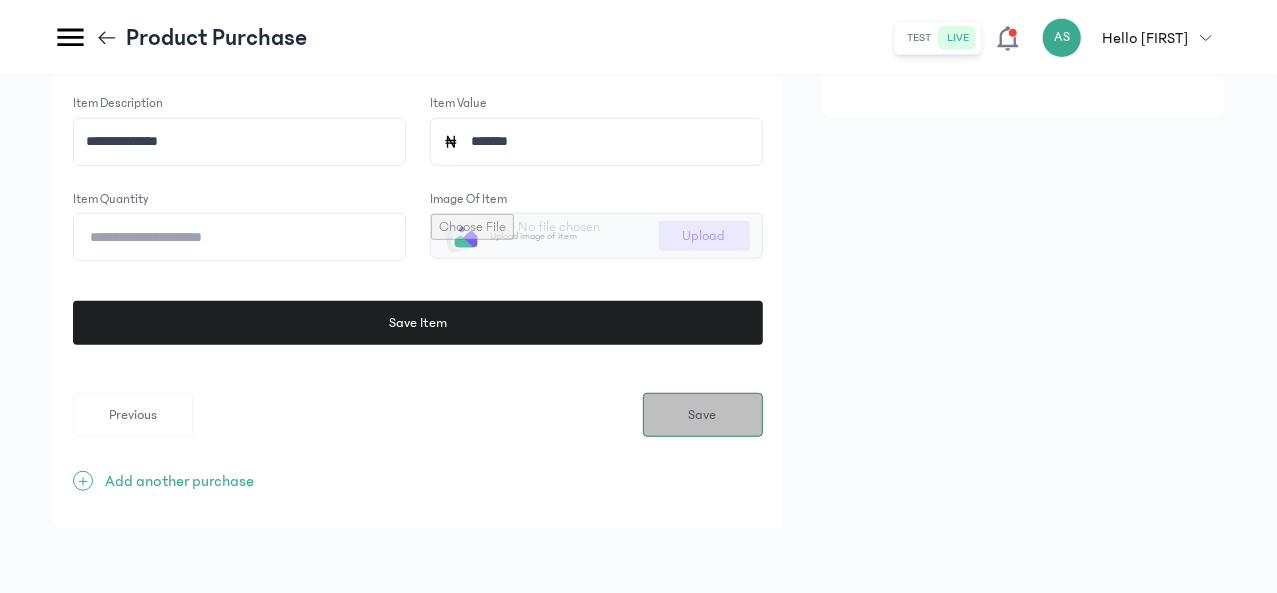 click on "Save" at bounding box center [703, 415] 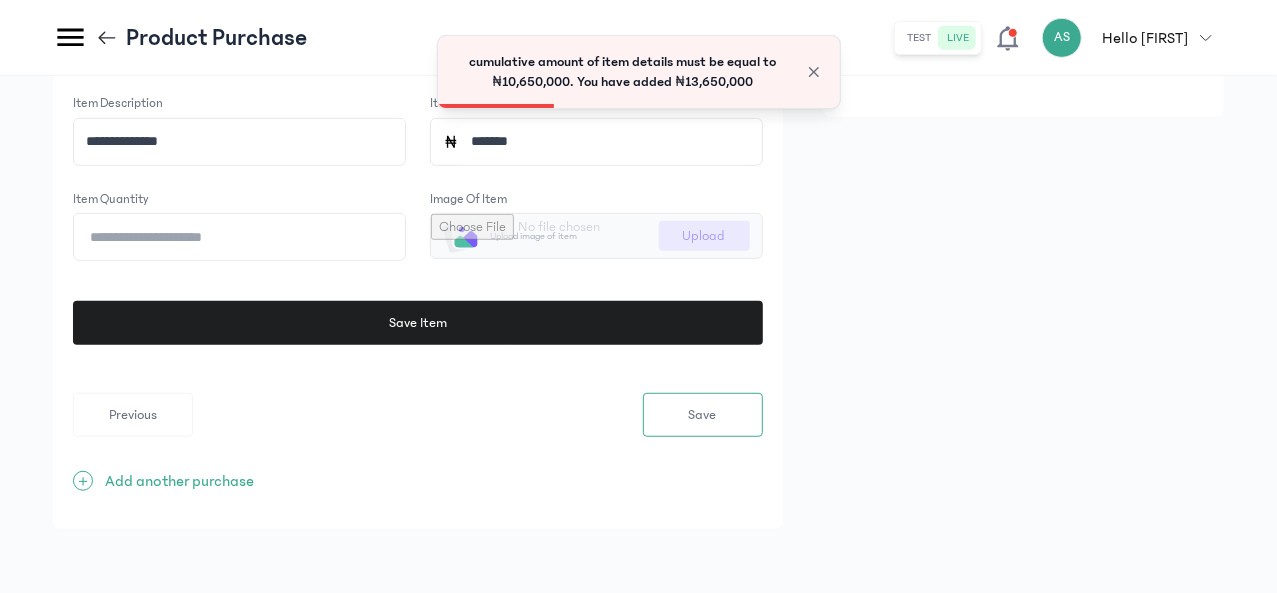 click on "Previous  Save" 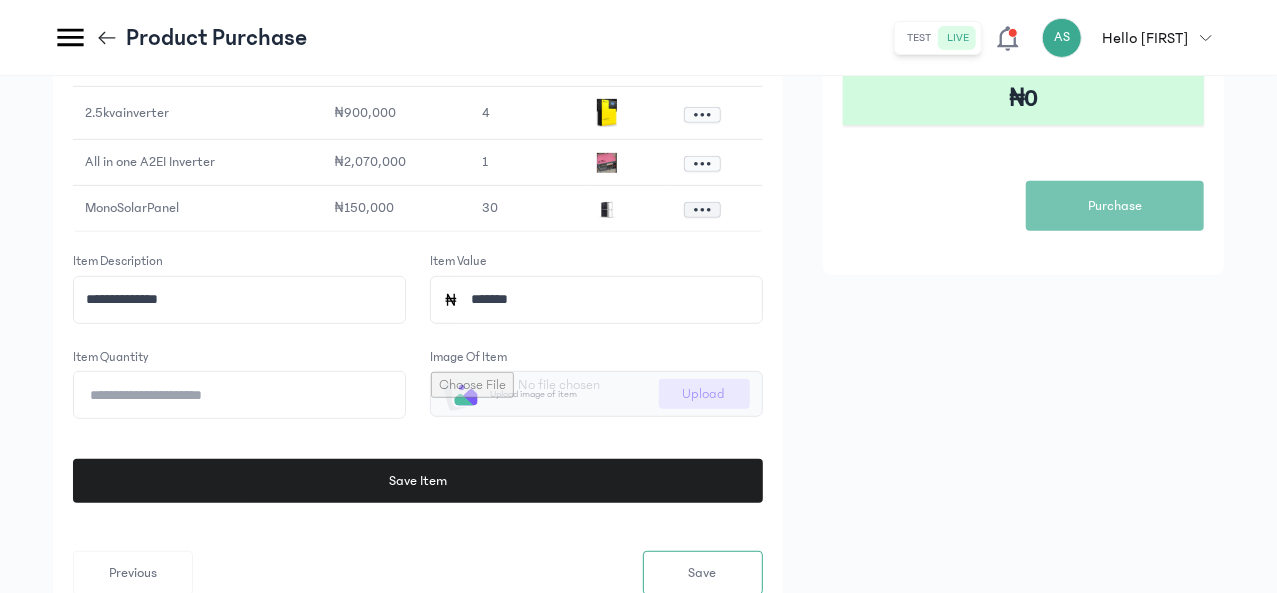 scroll, scrollTop: 403, scrollLeft: 0, axis: vertical 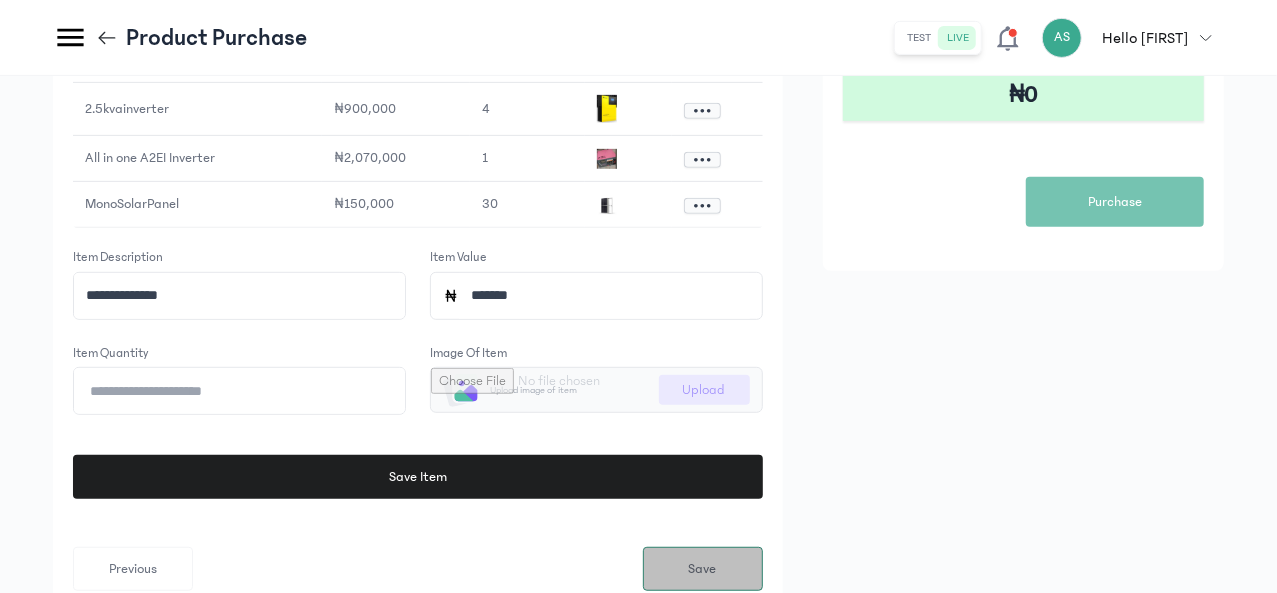 click on "Save" at bounding box center (703, 569) 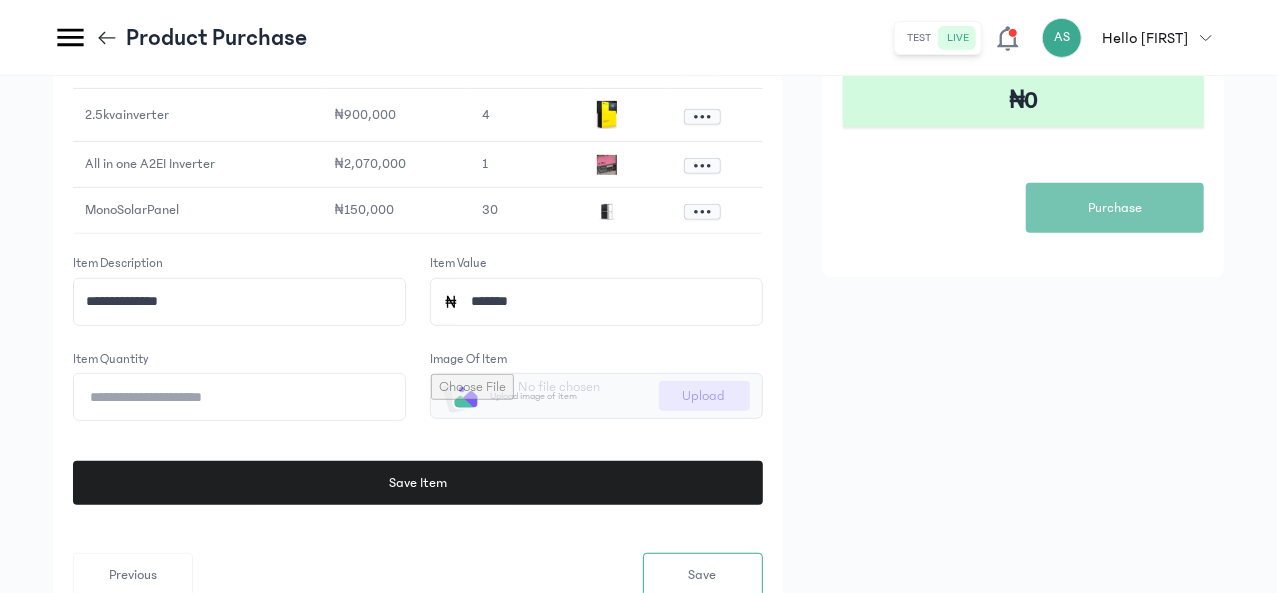 scroll, scrollTop: 570, scrollLeft: 0, axis: vertical 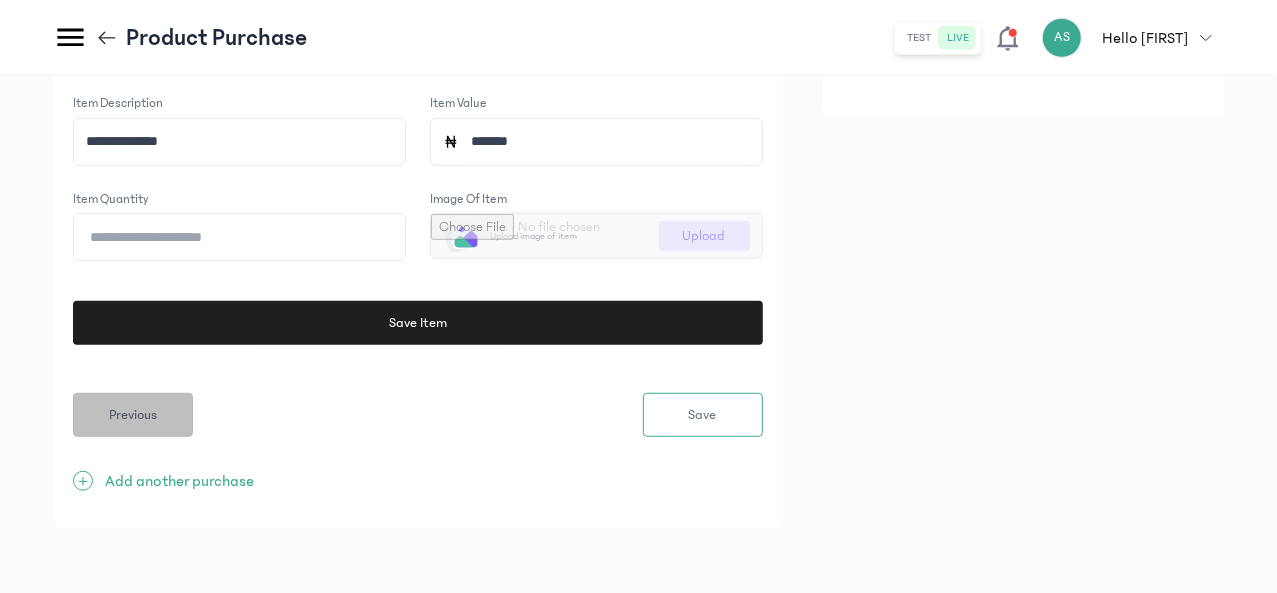 click on "Previous" at bounding box center [133, 415] 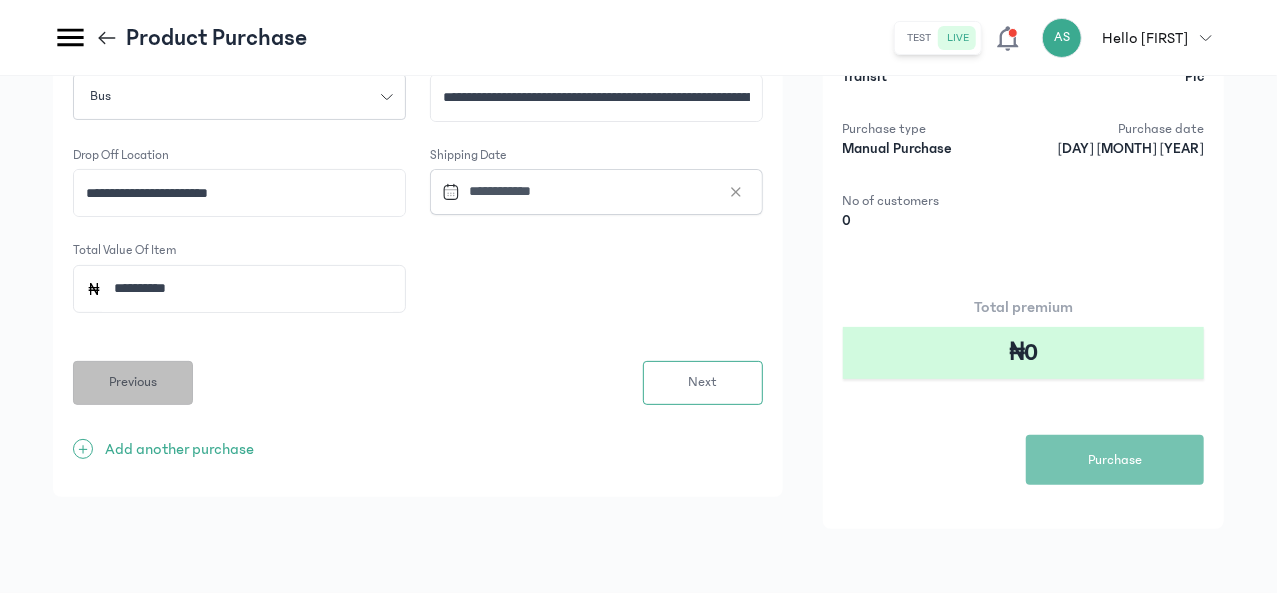 scroll, scrollTop: 105, scrollLeft: 0, axis: vertical 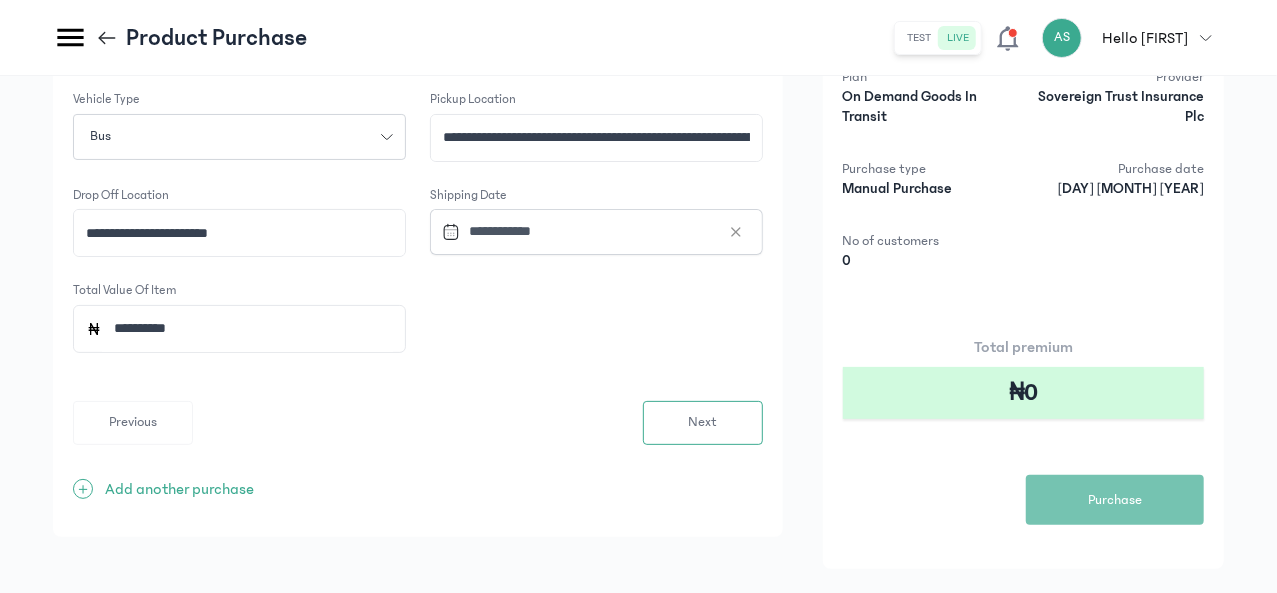 click on "**********" 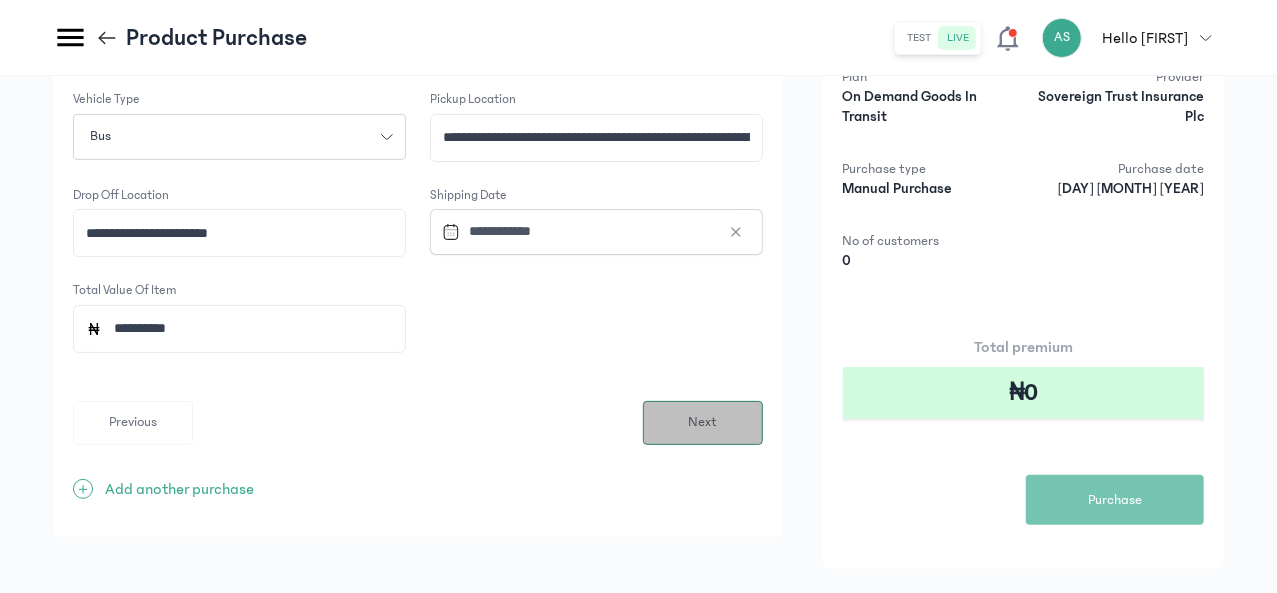 type on "**********" 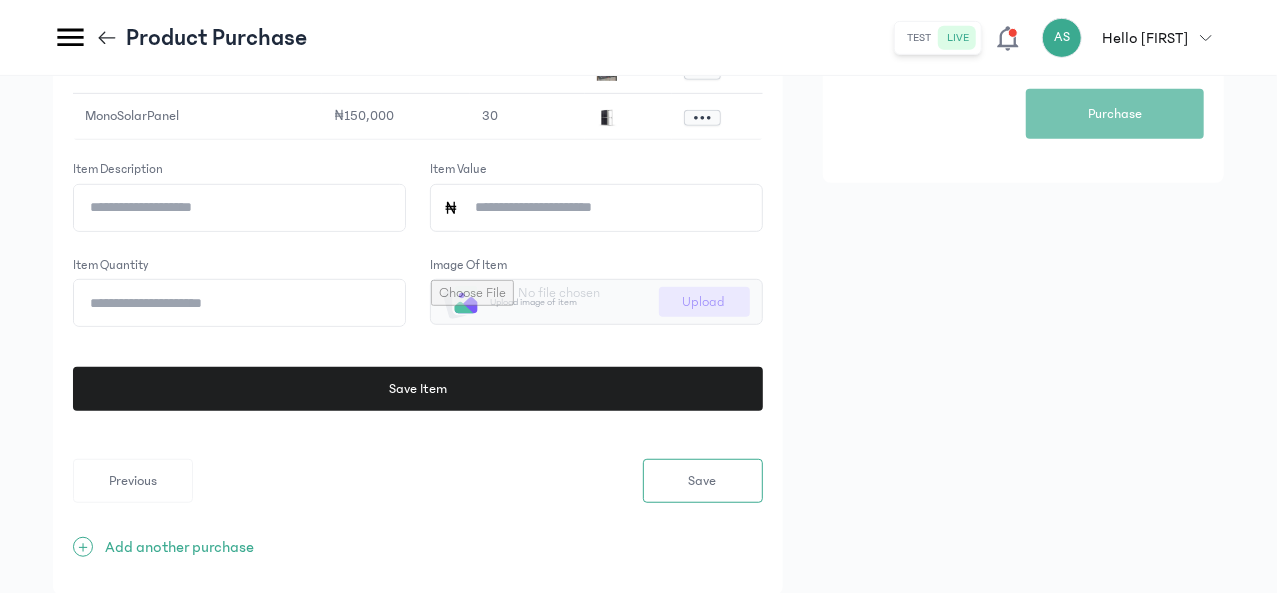 scroll, scrollTop: 500, scrollLeft: 0, axis: vertical 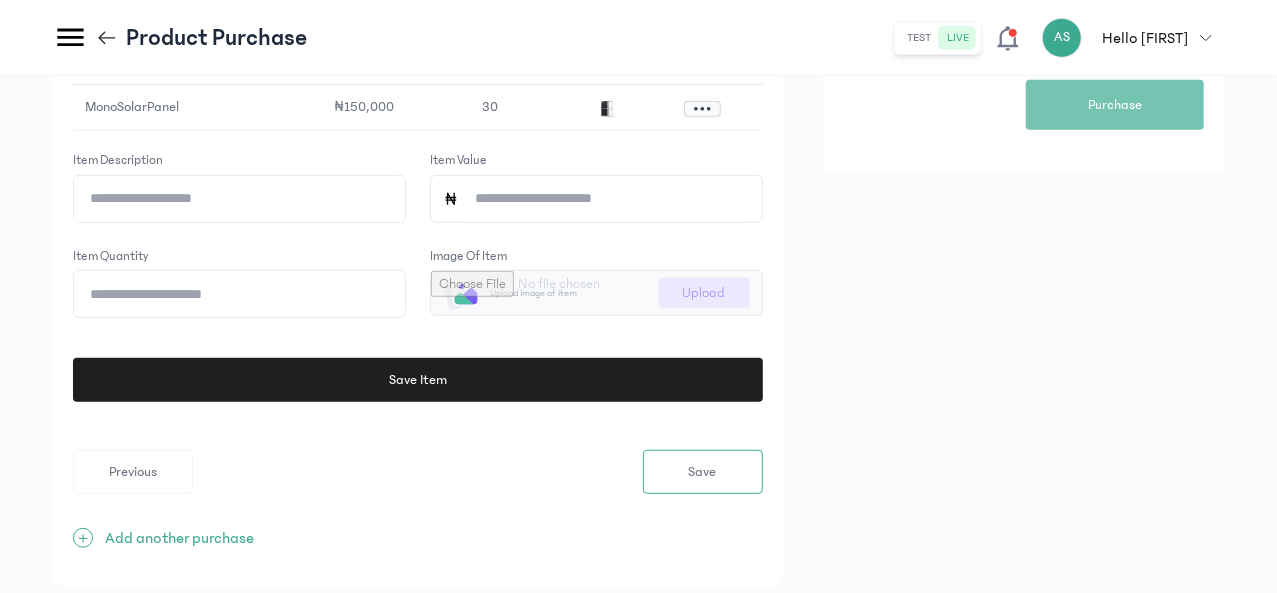 click on "Save" at bounding box center (703, 472) 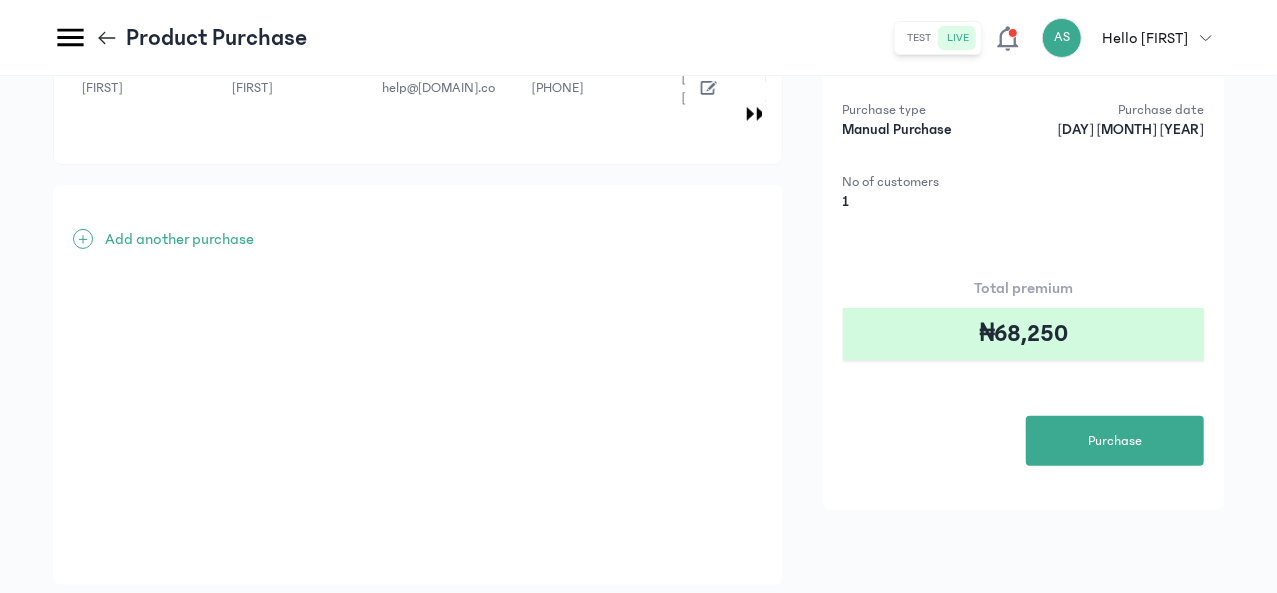 scroll, scrollTop: 202, scrollLeft: 0, axis: vertical 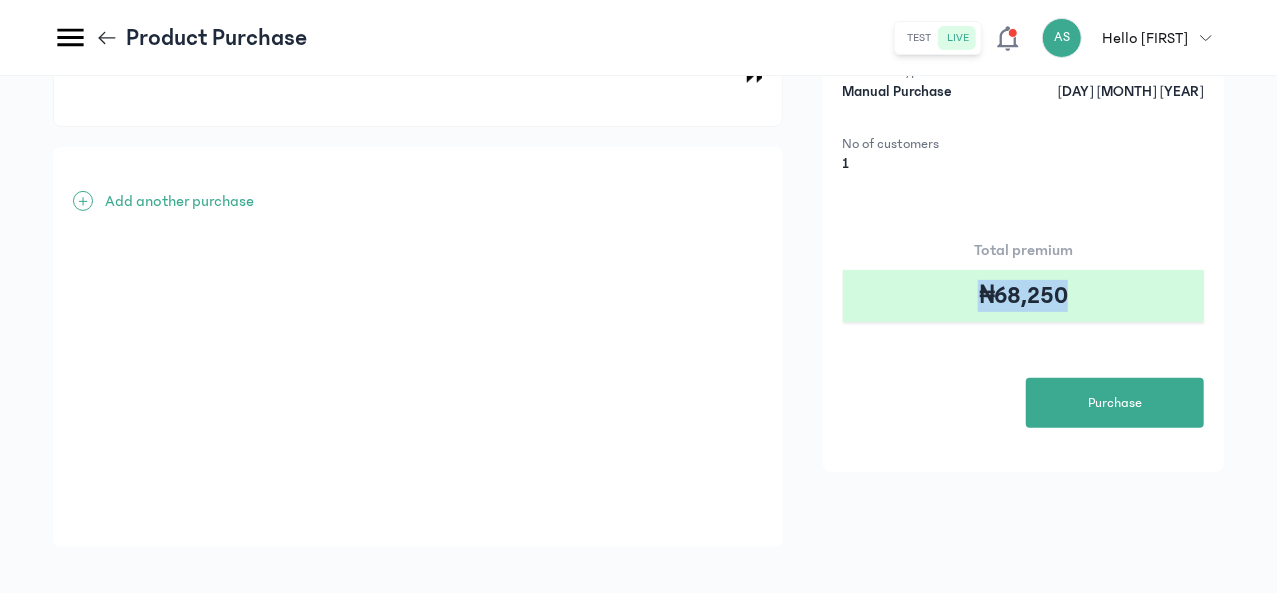 drag, startPoint x: 1110, startPoint y: 293, endPoint x: 1020, endPoint y: 290, distance: 90.04999 